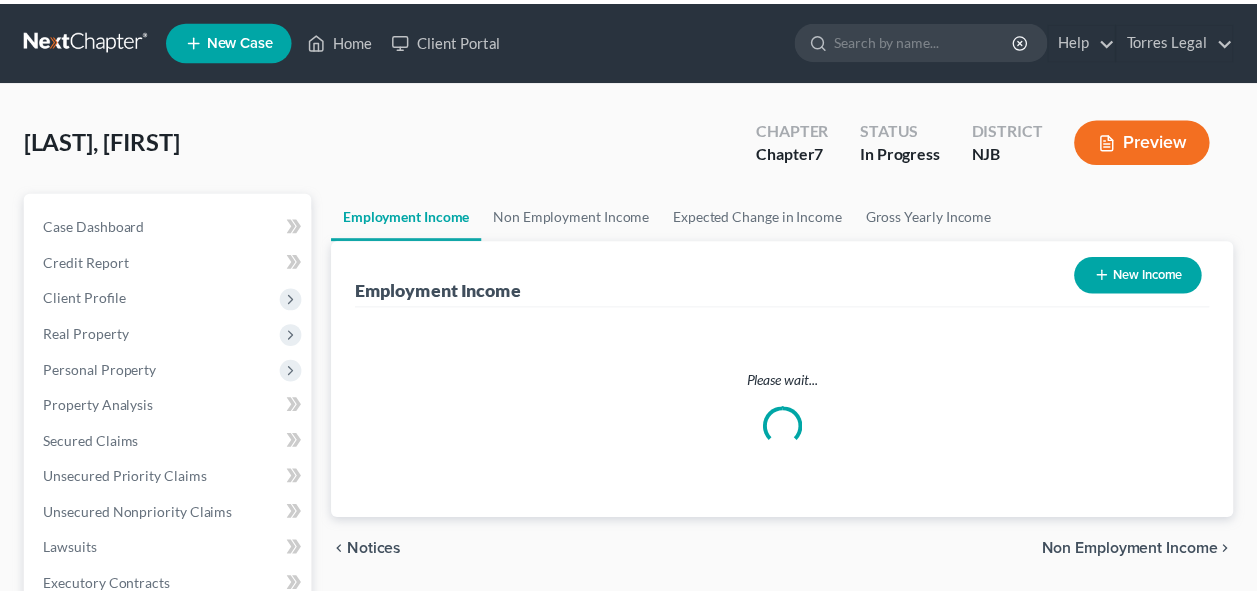 scroll, scrollTop: 0, scrollLeft: 0, axis: both 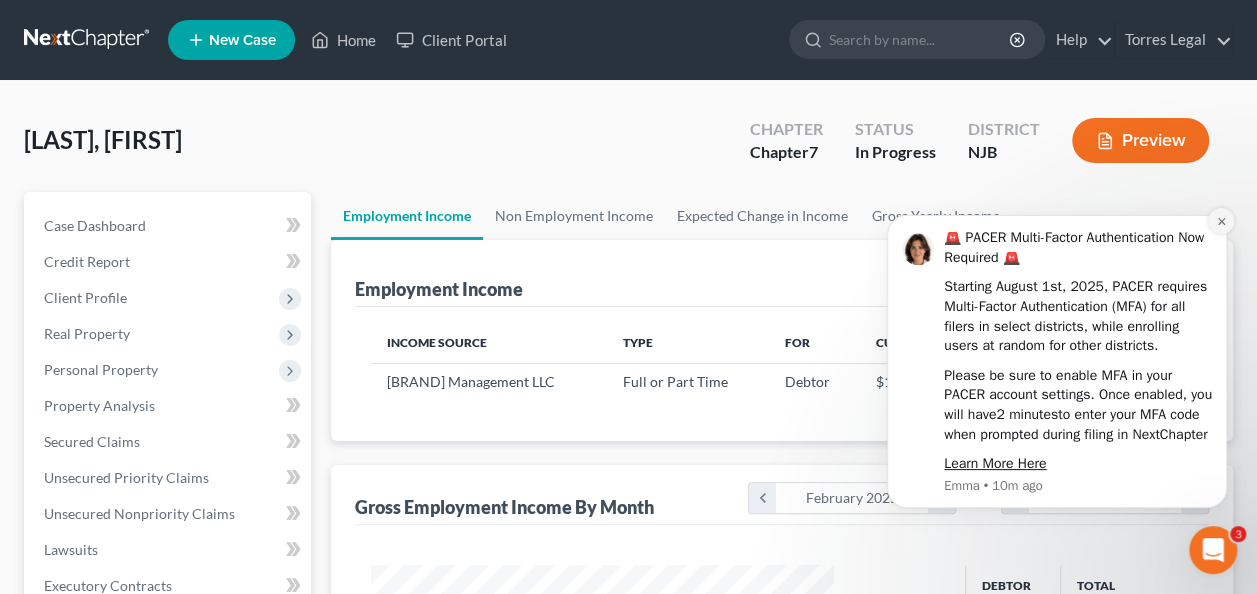 click 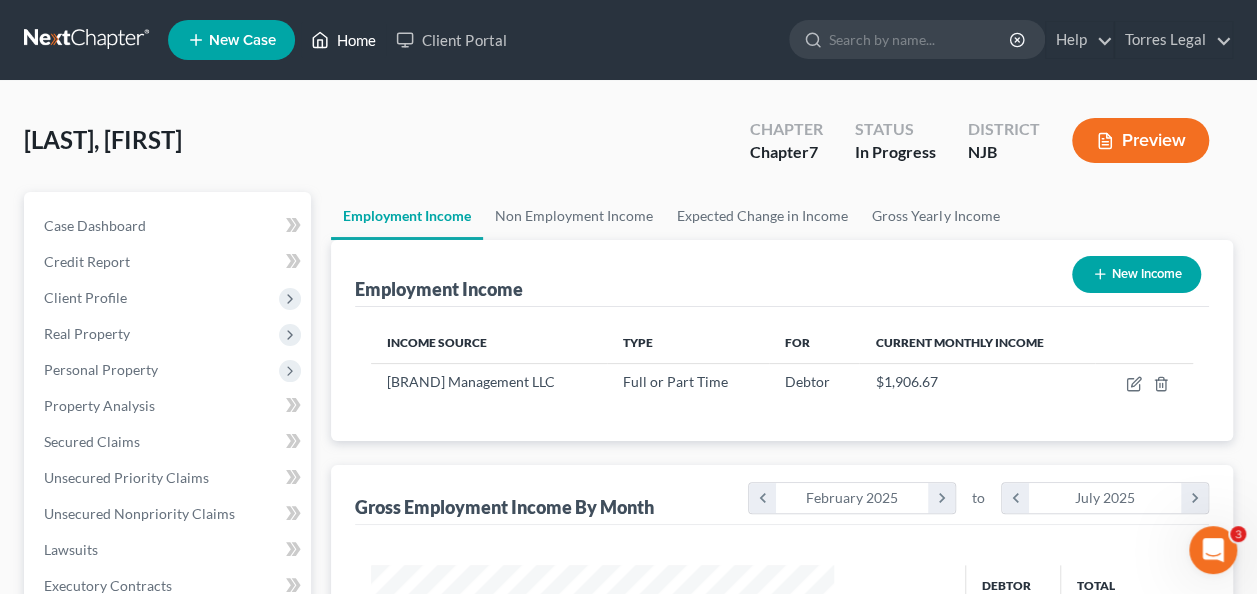 click on "Home" at bounding box center [343, 40] 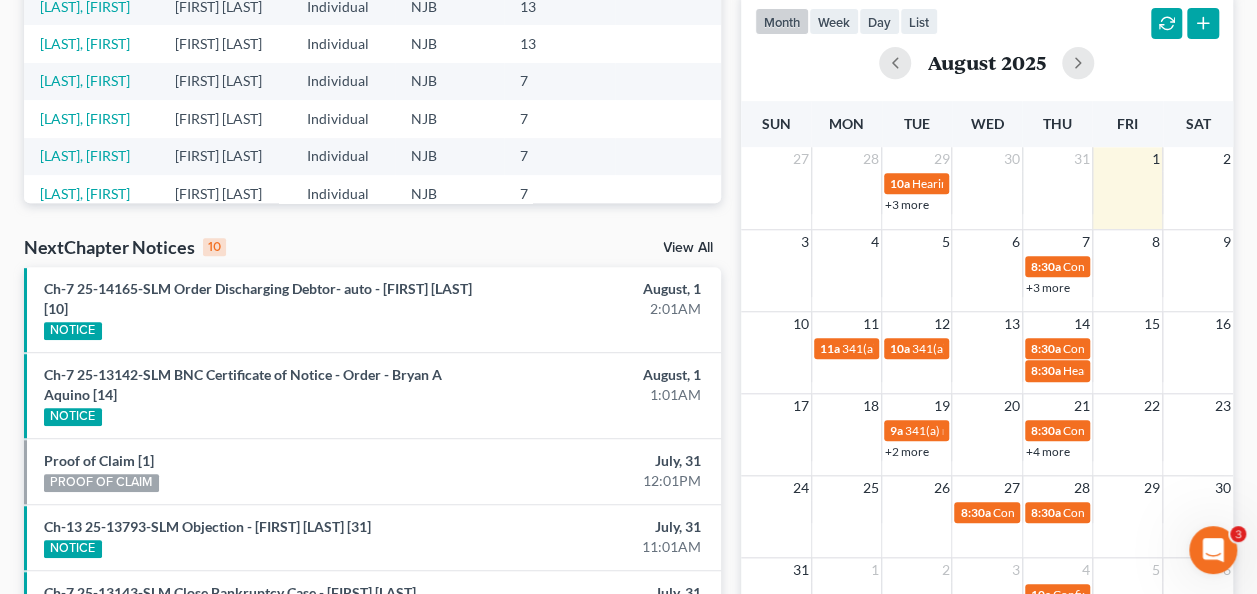 scroll, scrollTop: 500, scrollLeft: 0, axis: vertical 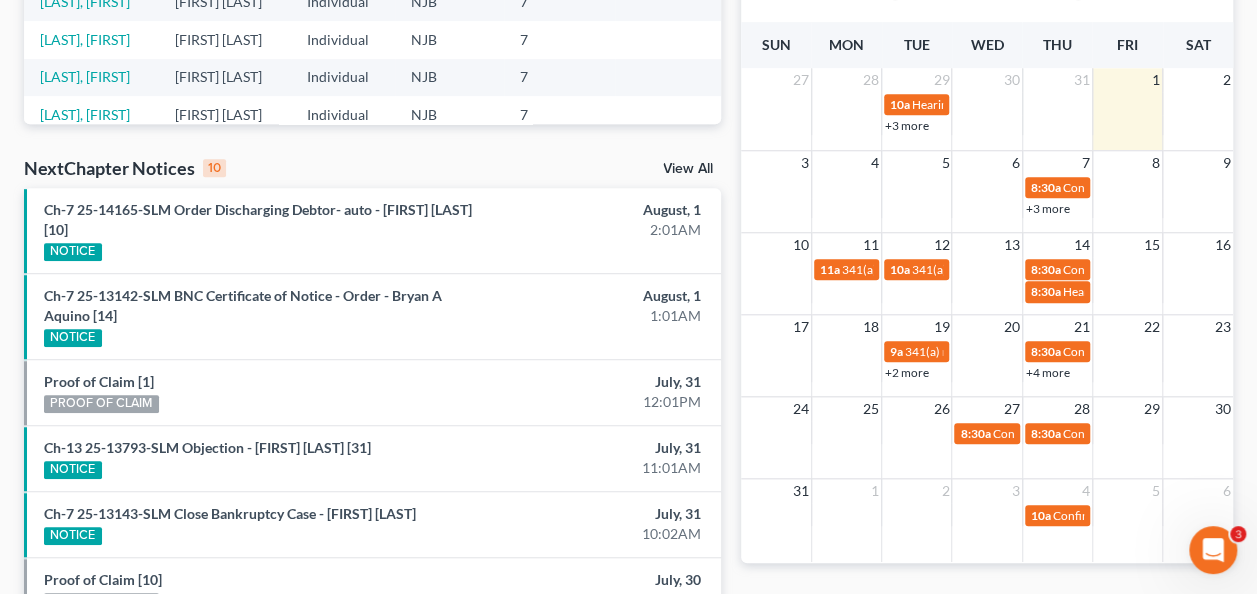 click on "Ch-7 25-14165-SLM Order Discharging Debtor- auto - [FIRST] [LAST] [10] NOTICE" at bounding box center (259, 230) 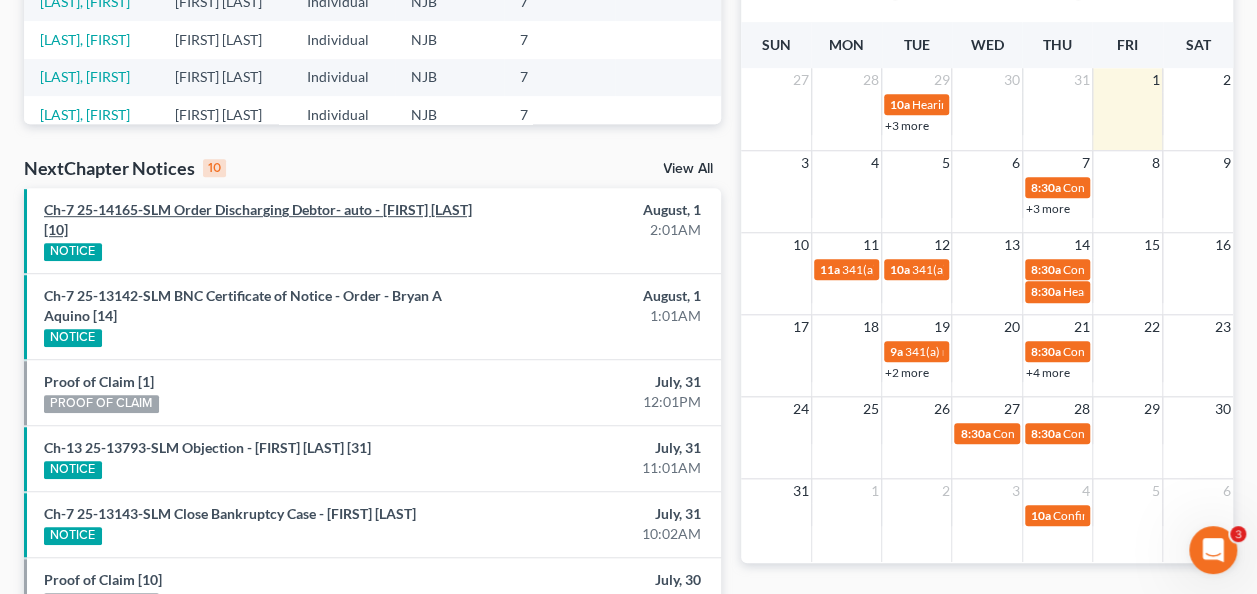 click on "Ch-7 25-14165-SLM Order Discharging Debtor- auto - [FIRST] [LAST] [10]" at bounding box center [258, 219] 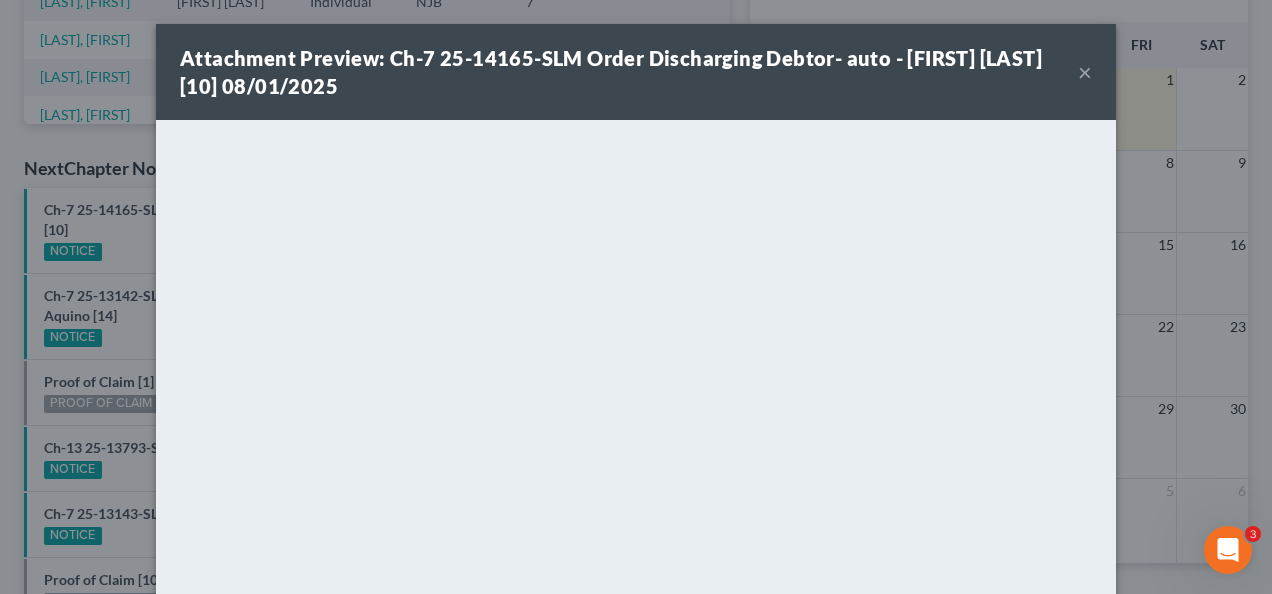 click on "×" at bounding box center (1085, 72) 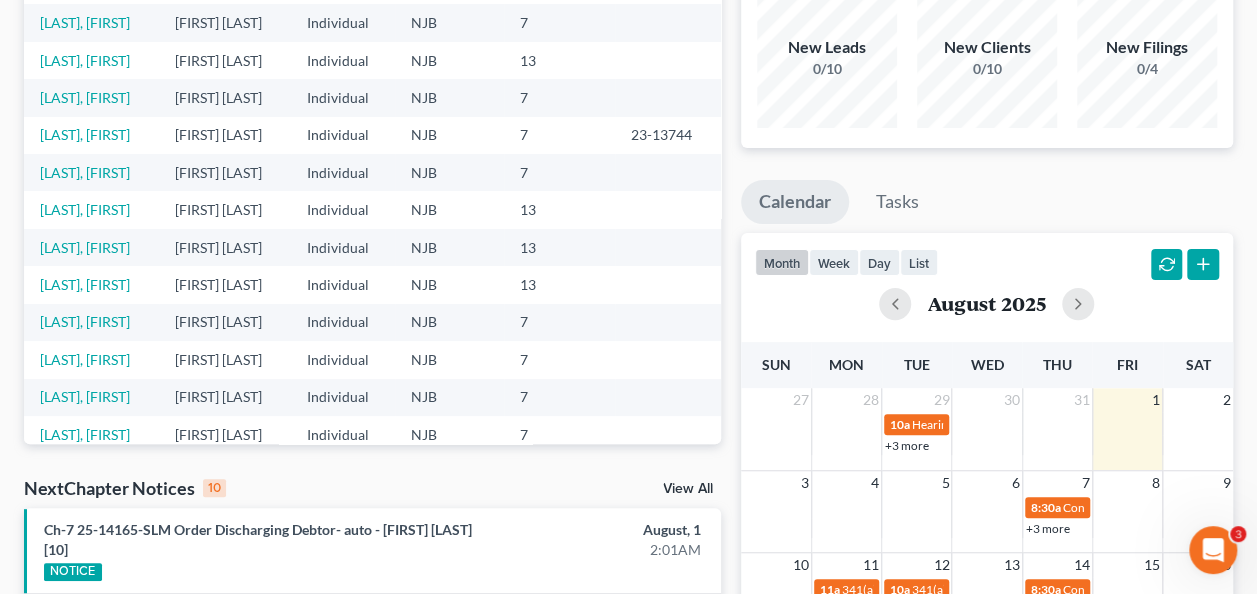 scroll, scrollTop: 0, scrollLeft: 0, axis: both 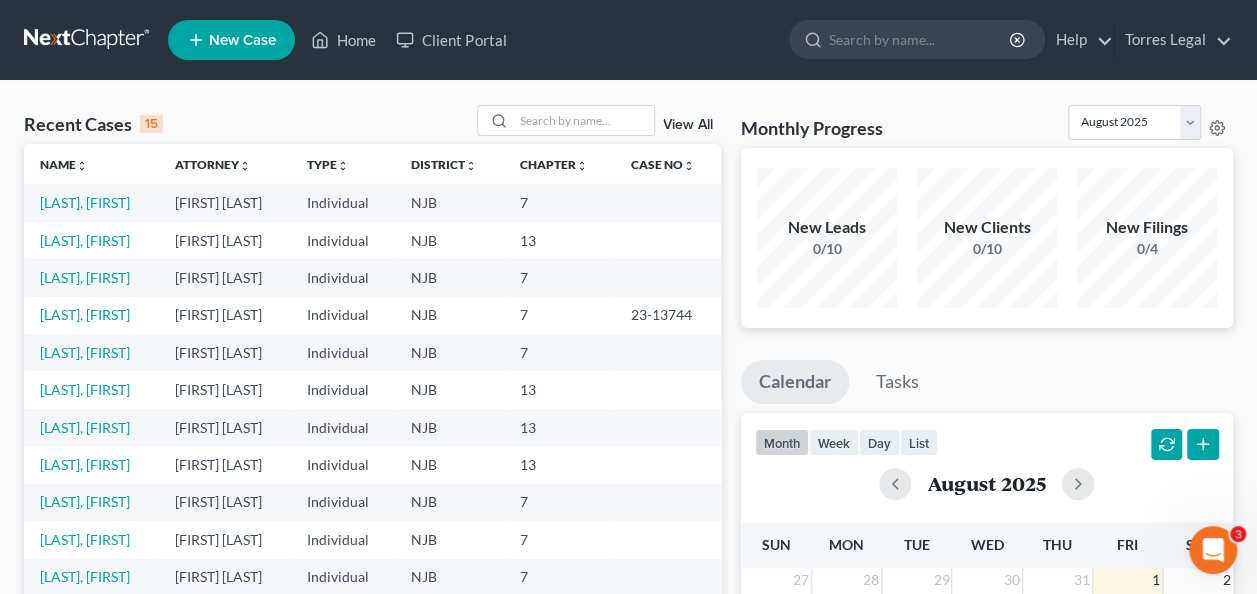 click on "Home New Case Client Portal [BRAND] Legal [EMAIL] My Account Settings Plan + Billing Account Add-Ons Upgrade to Whoa Help Center Webinars Training Videos What's new Log out New Case Home Client Portal         - No Result - See all results Or Press Enter... Help Help Center Webinars Training Videos What's new [BRAND] Legal [BRAND] Legal [EMAIL] My Account Settings Plan + Billing Account Add-Ons Upgrade to Whoa Log out" at bounding box center [628, 40] 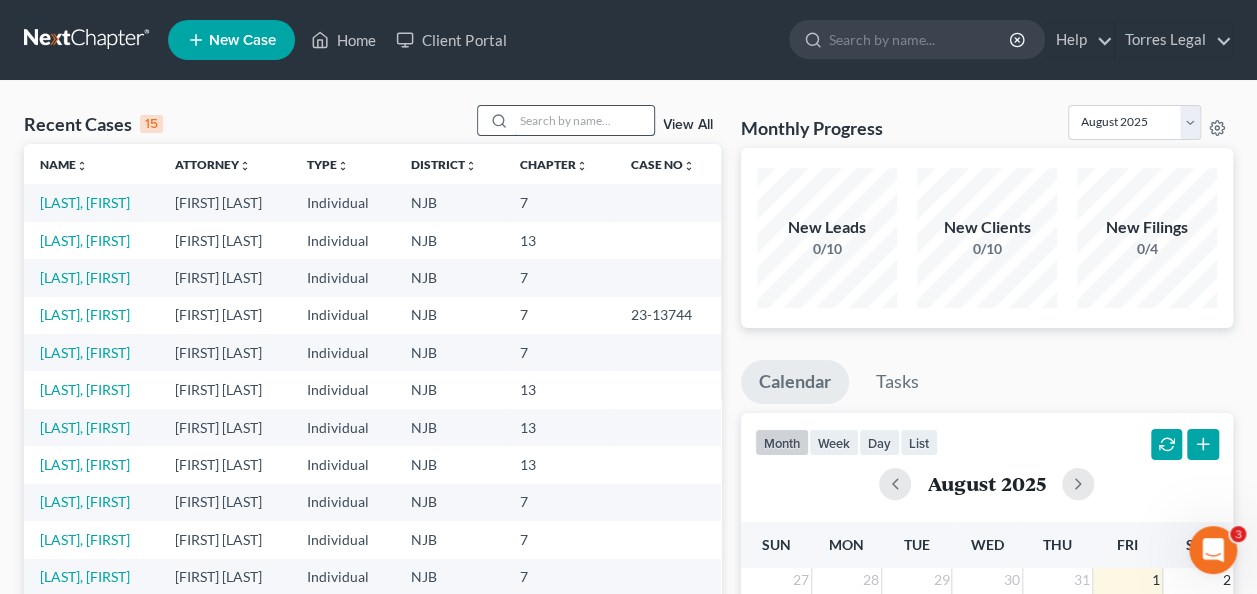 click at bounding box center (584, 120) 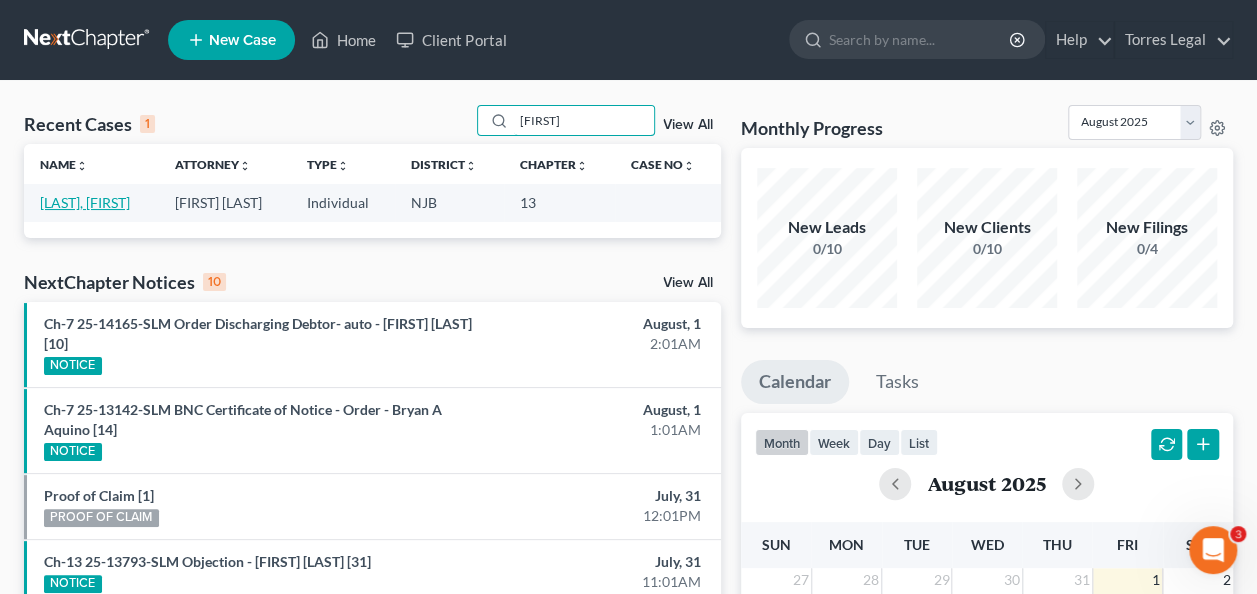 type on "[FIRST]" 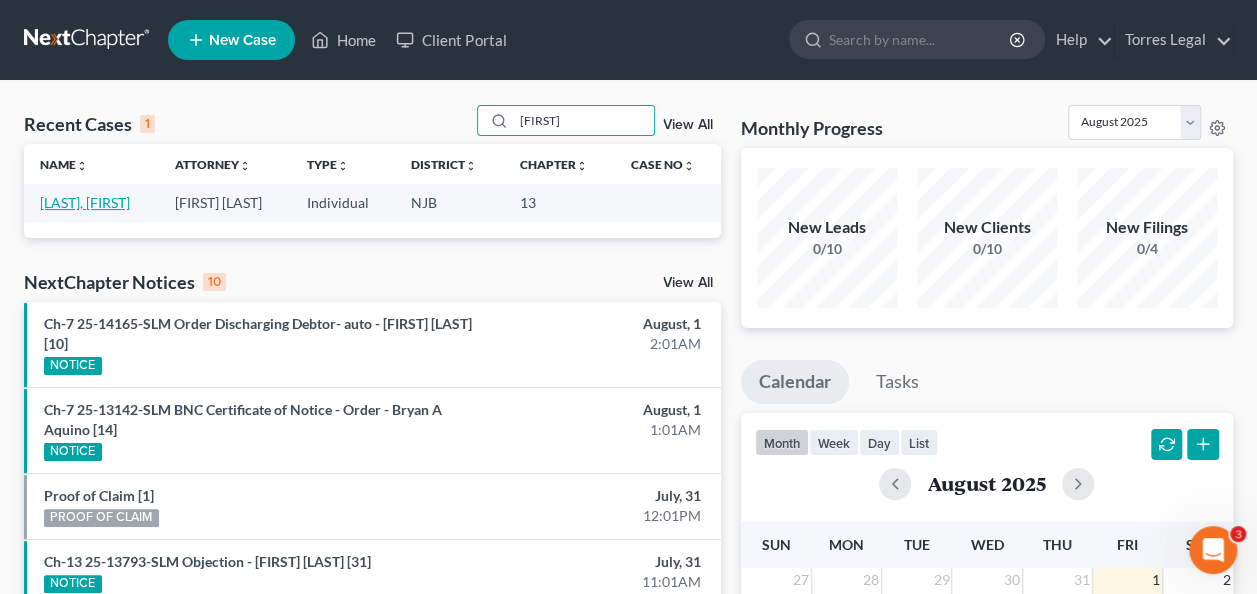 click on "[LAST], [FIRST]" at bounding box center (85, 202) 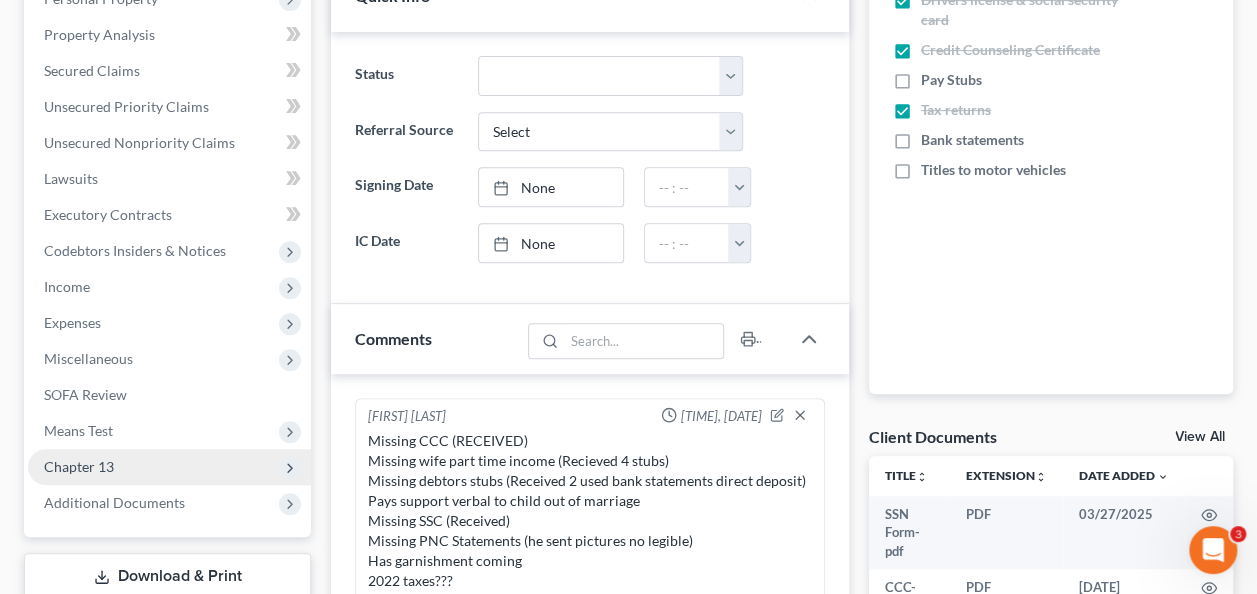 scroll, scrollTop: 500, scrollLeft: 0, axis: vertical 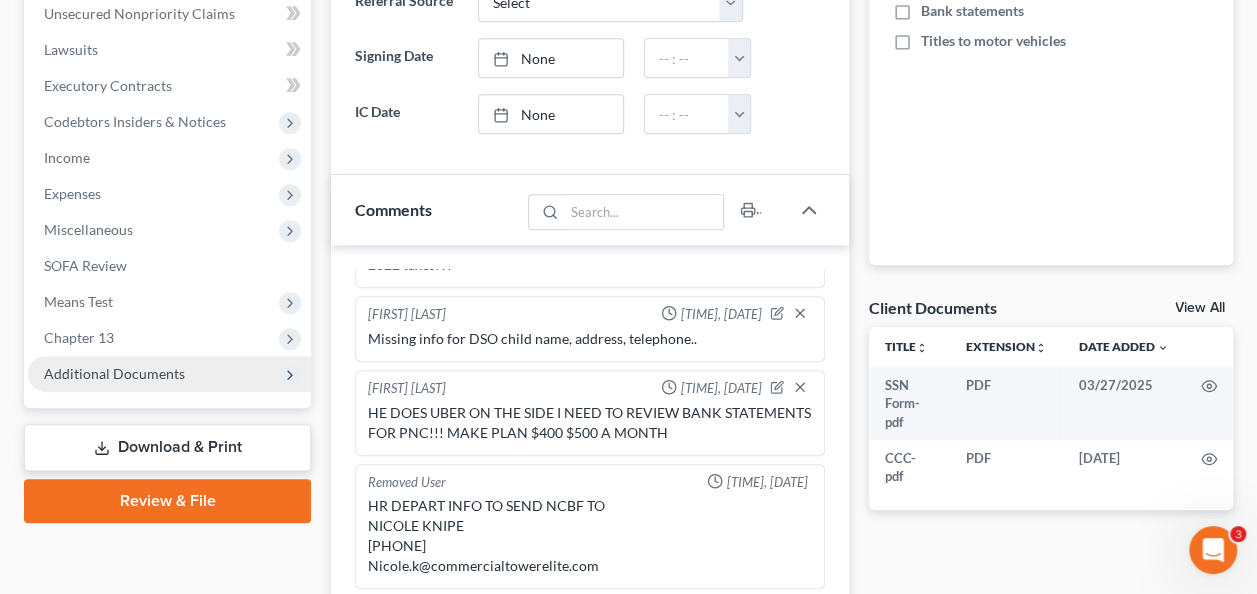 click on "Additional Documents" at bounding box center (114, 373) 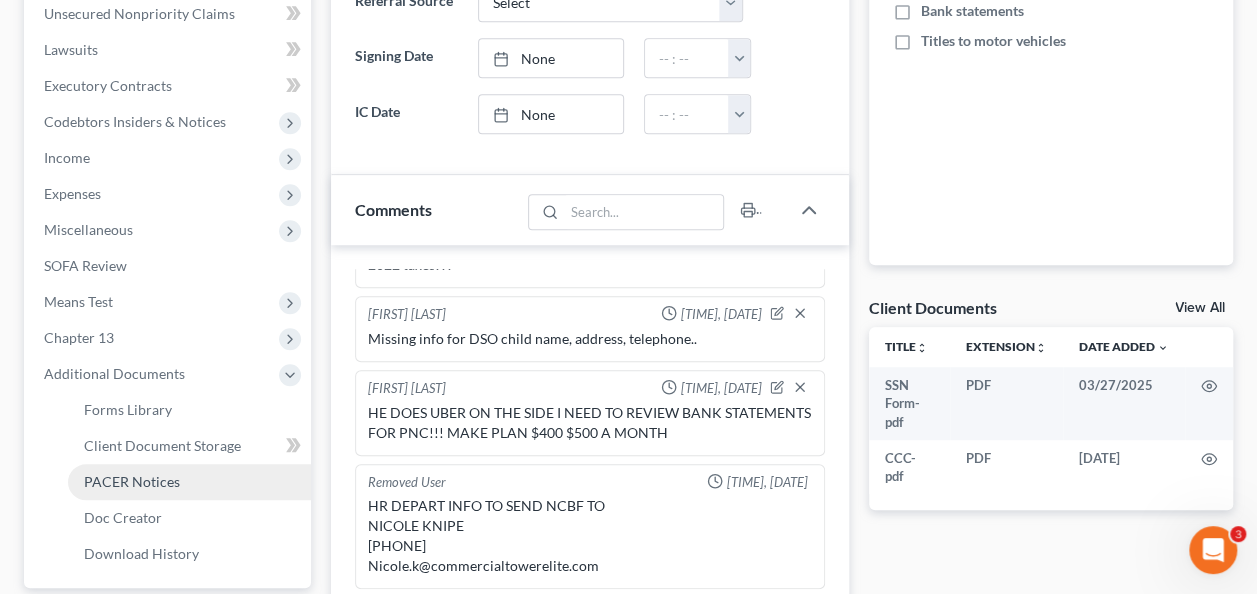 click on "PACER Notices" at bounding box center [132, 481] 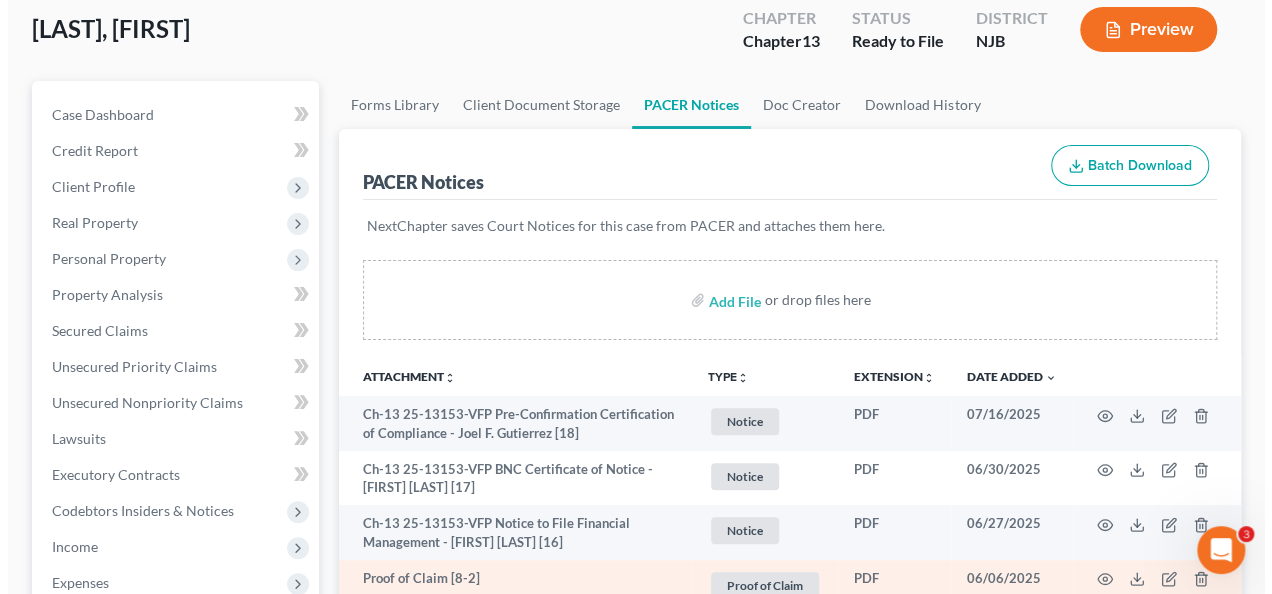 scroll, scrollTop: 300, scrollLeft: 0, axis: vertical 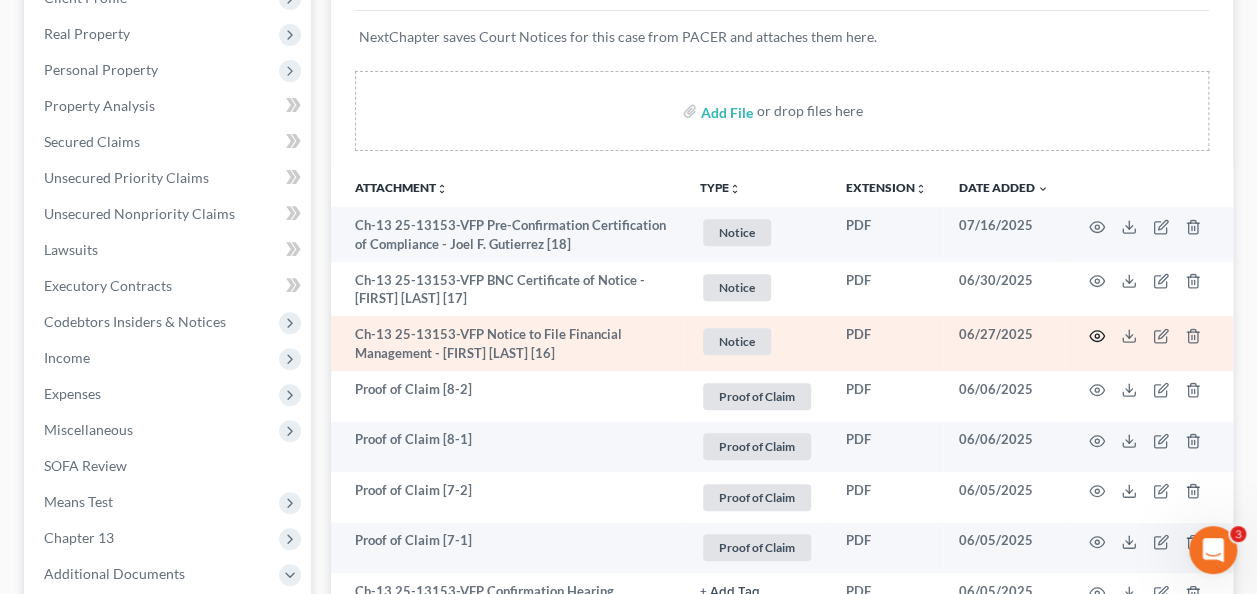 click 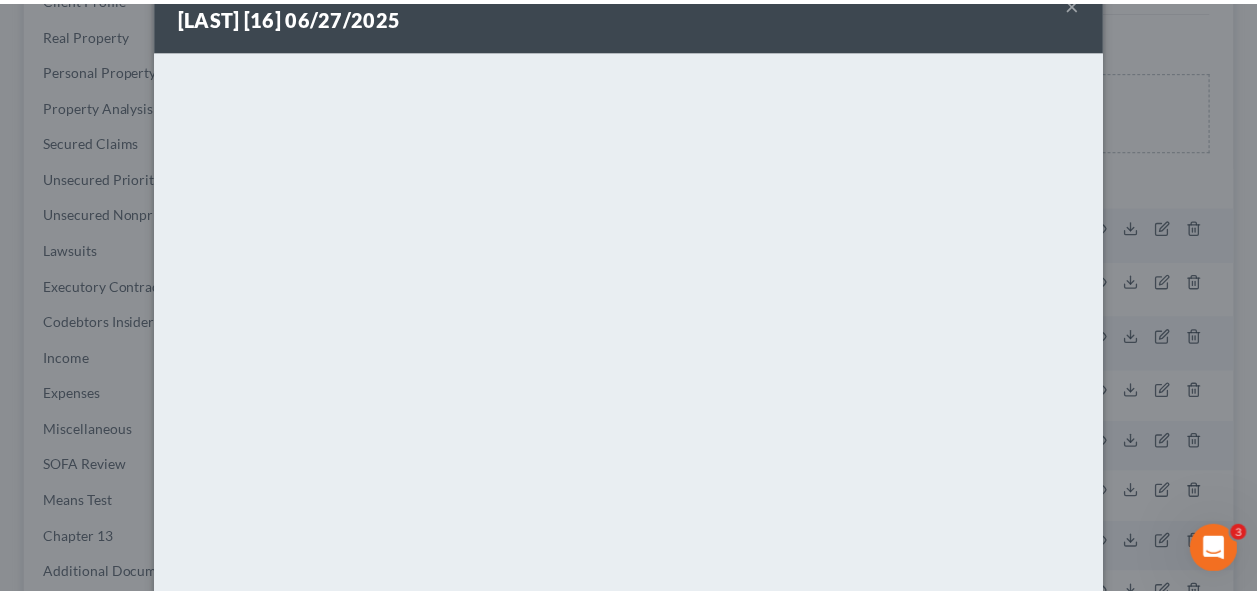 scroll, scrollTop: 0, scrollLeft: 0, axis: both 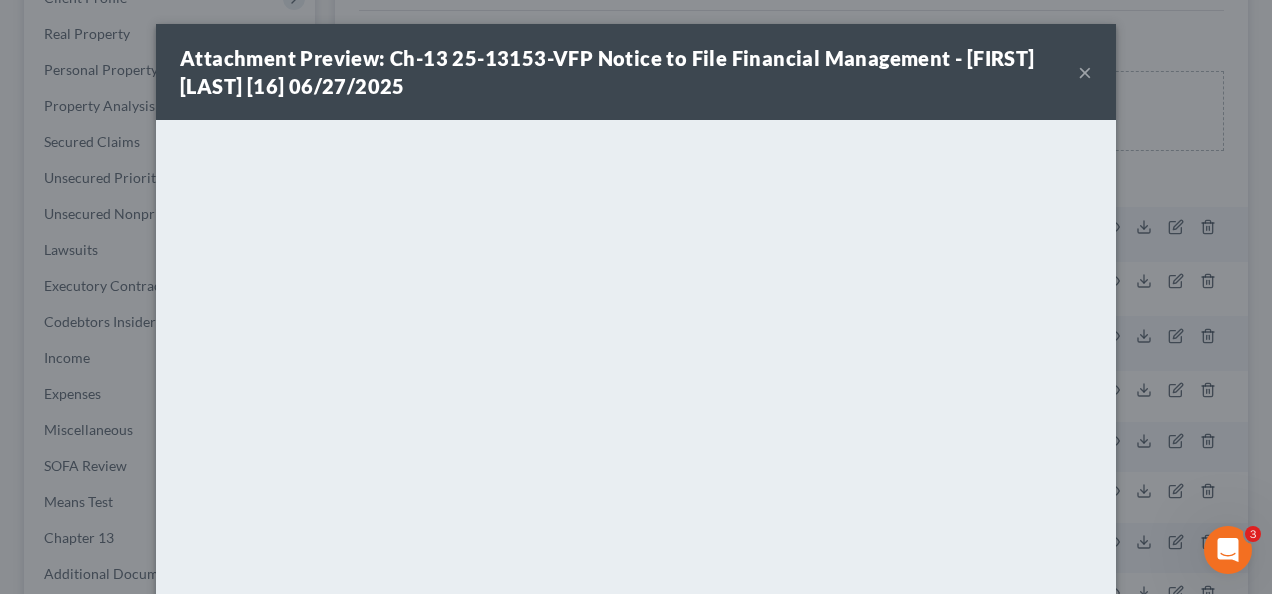 click on "×" at bounding box center (1085, 72) 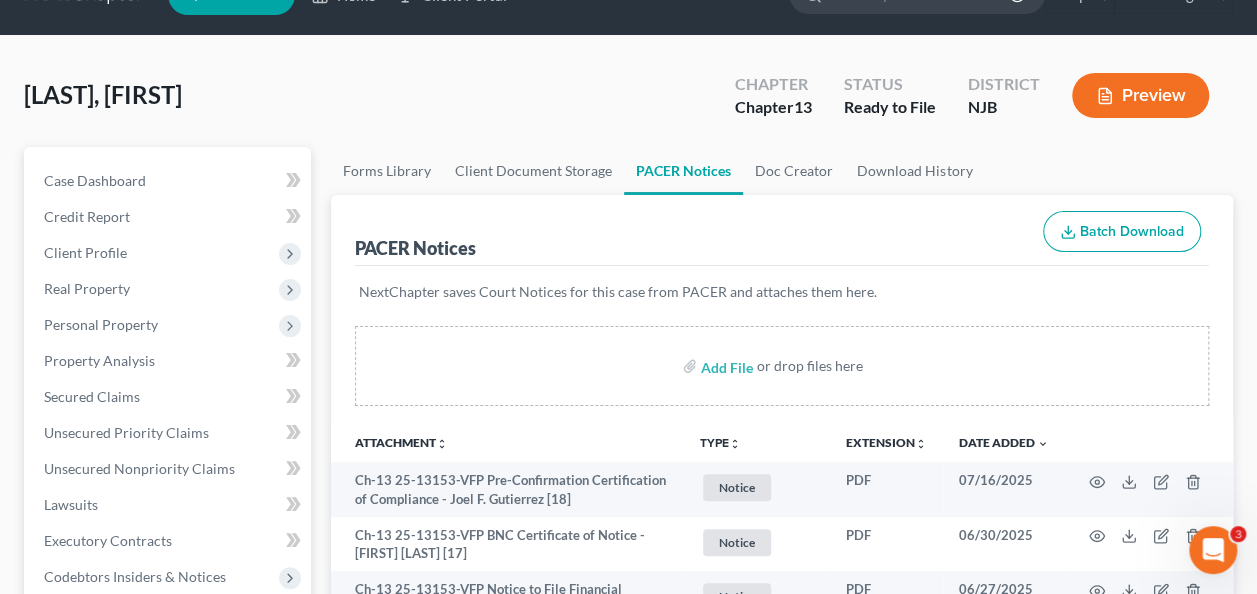 scroll, scrollTop: 0, scrollLeft: 0, axis: both 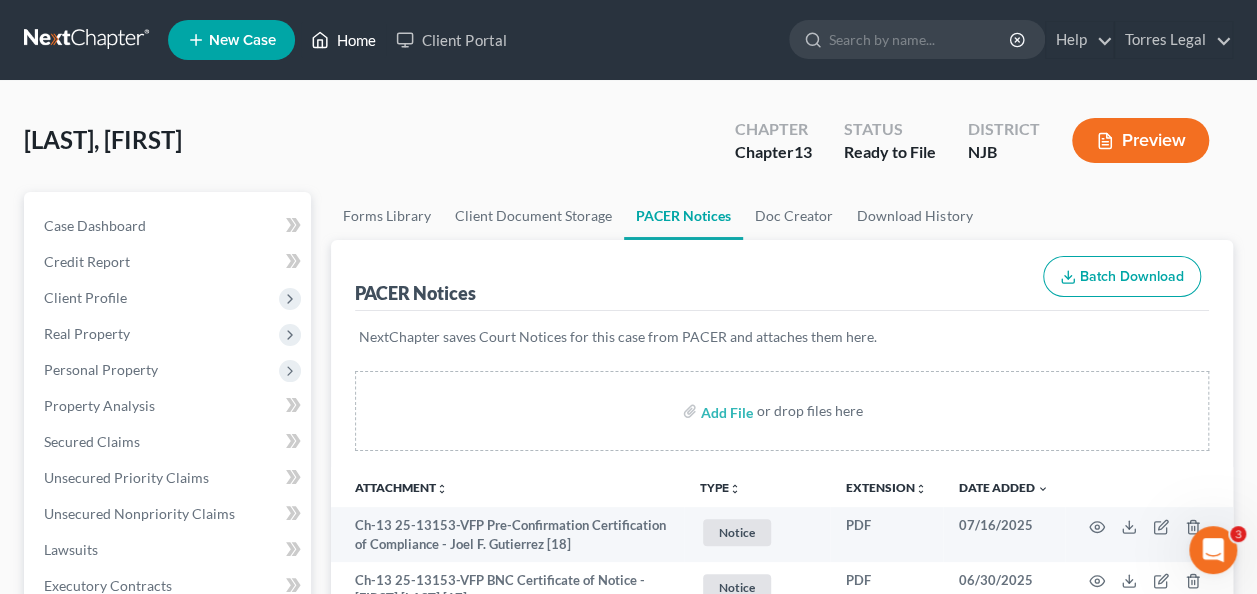 click on "Home" at bounding box center [343, 40] 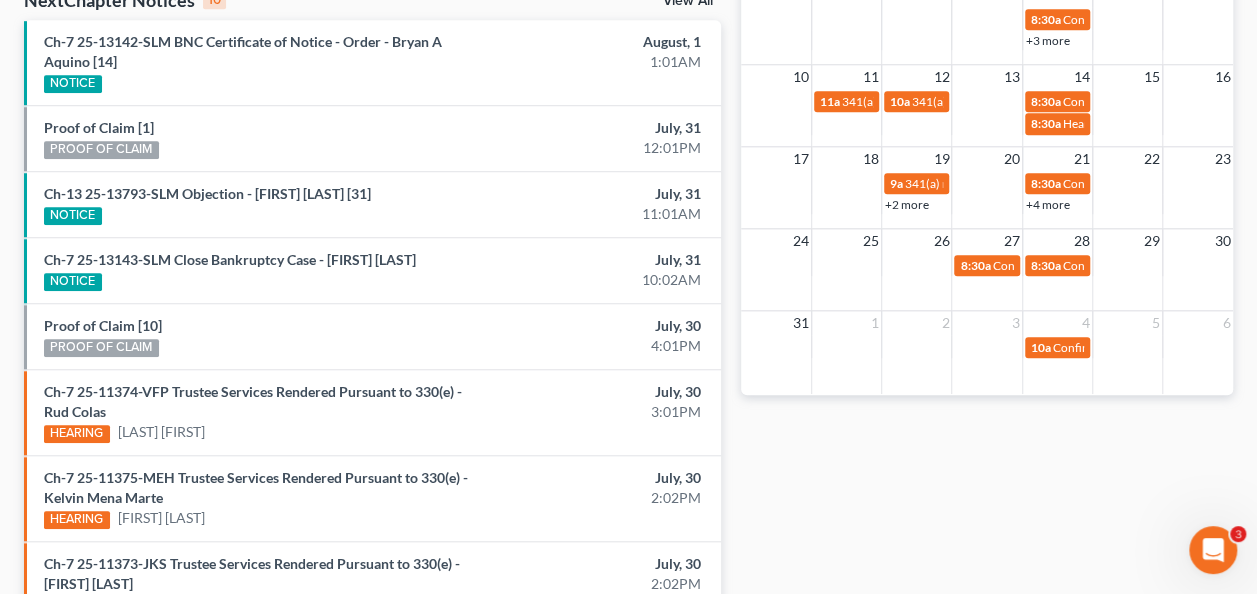 scroll, scrollTop: 700, scrollLeft: 0, axis: vertical 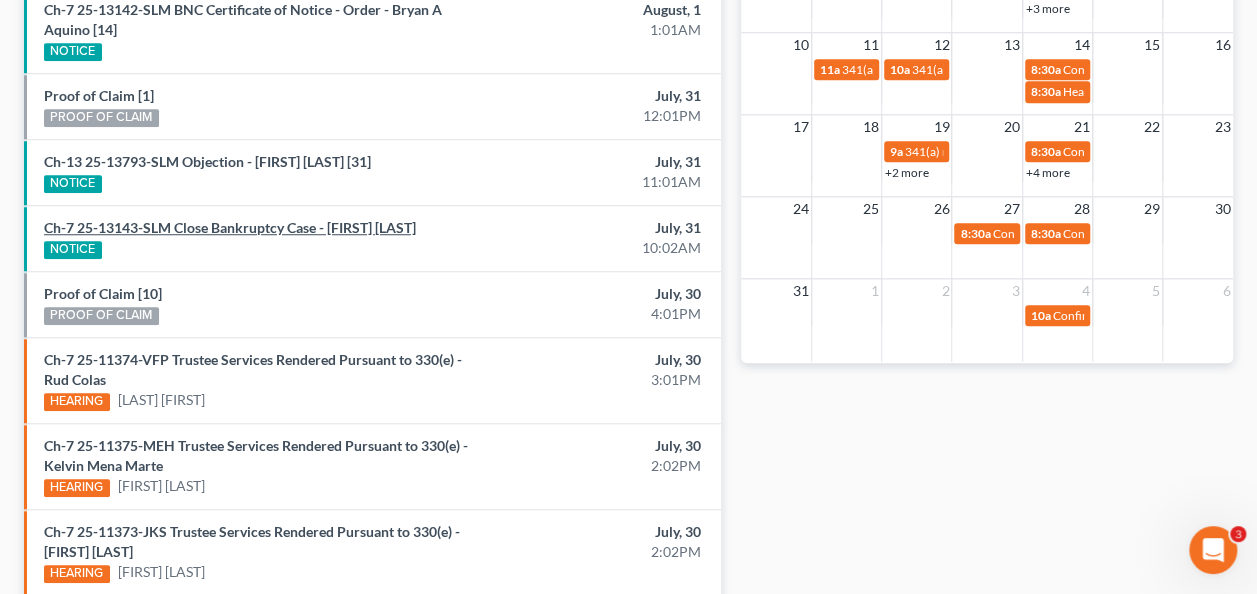 click on "Ch-7 25-13143-SLM Close Bankruptcy Case - [FIRST] [LAST]" at bounding box center [230, 227] 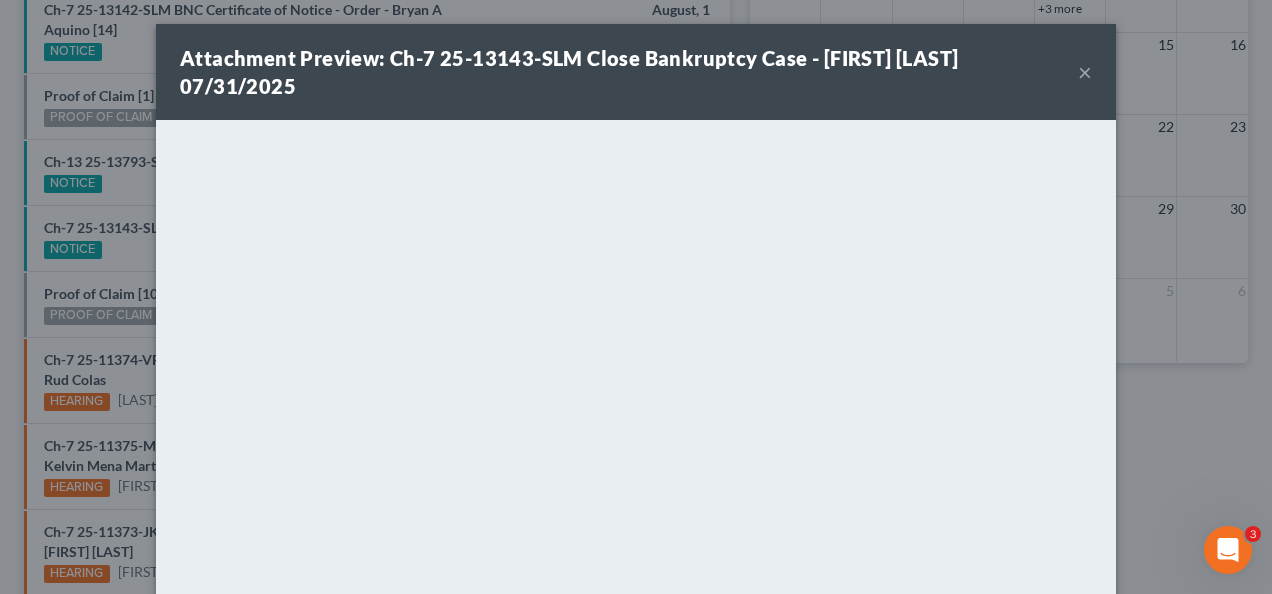 click on "×" at bounding box center (1085, 72) 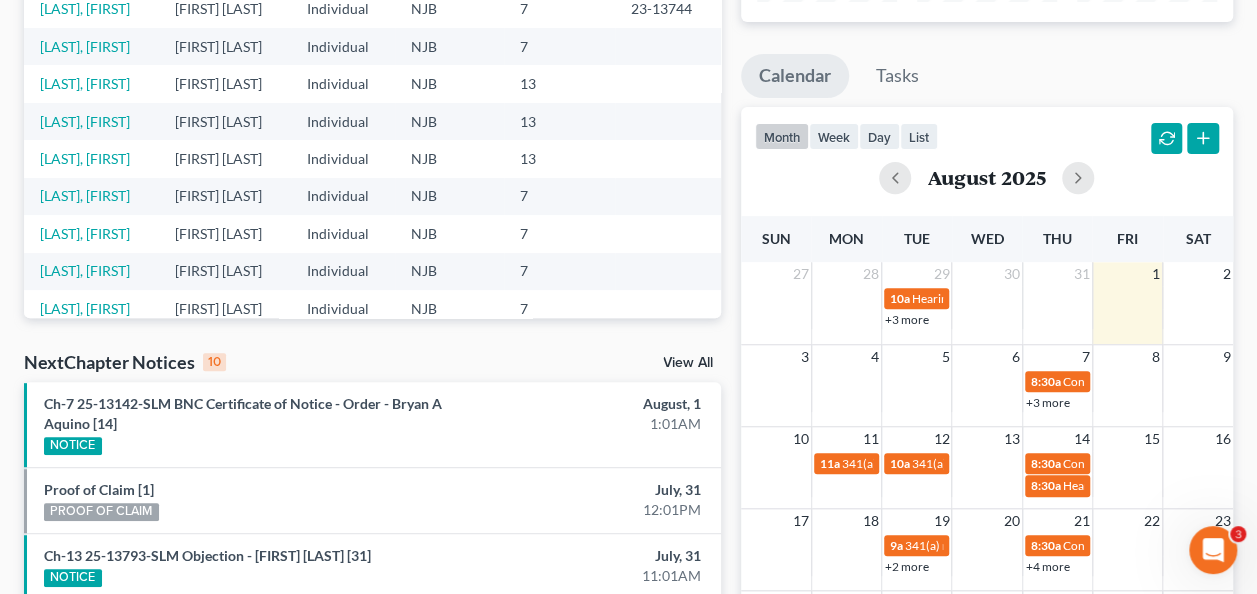 scroll, scrollTop: 200, scrollLeft: 0, axis: vertical 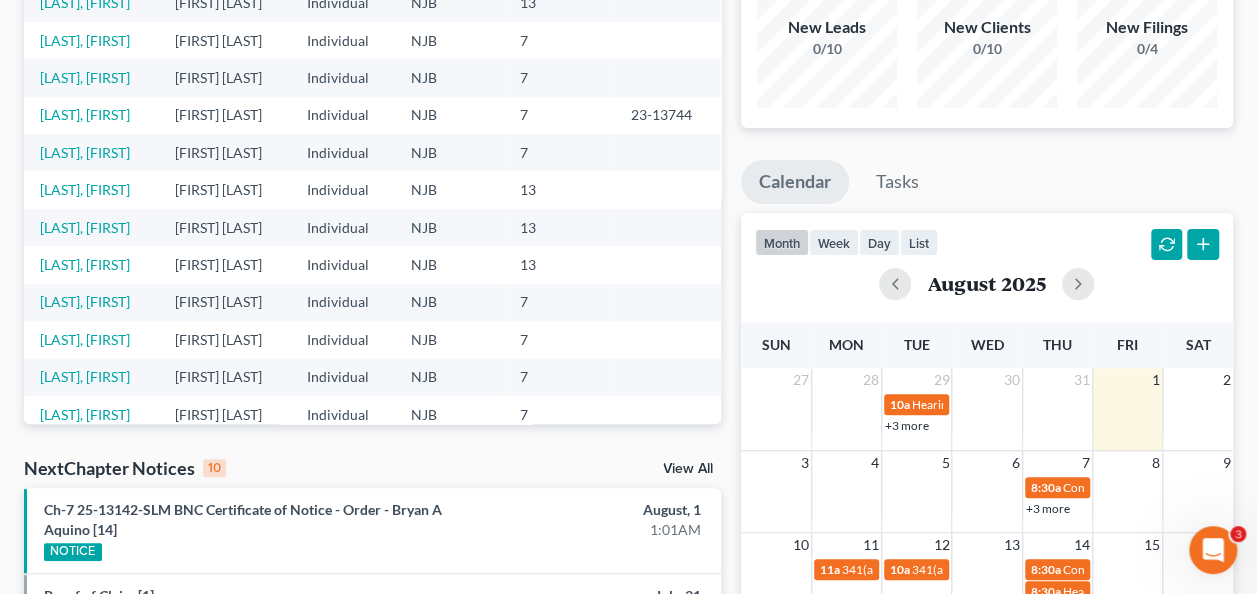 click on "NextChapter Notices 10 View All" at bounding box center [372, 472] 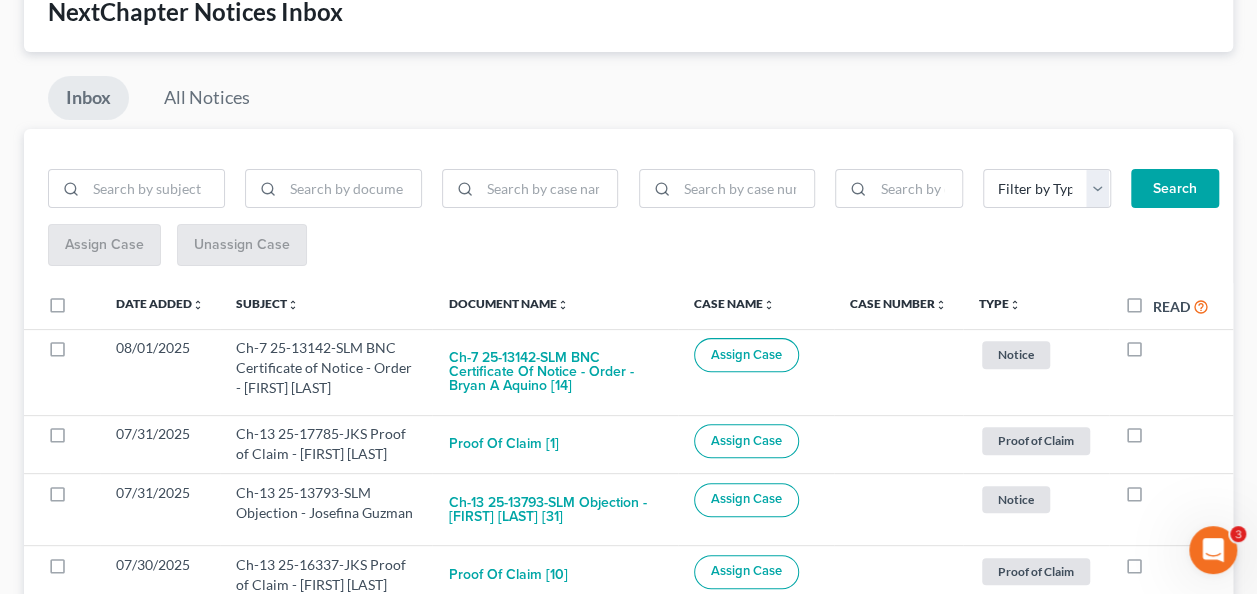 scroll, scrollTop: 0, scrollLeft: 0, axis: both 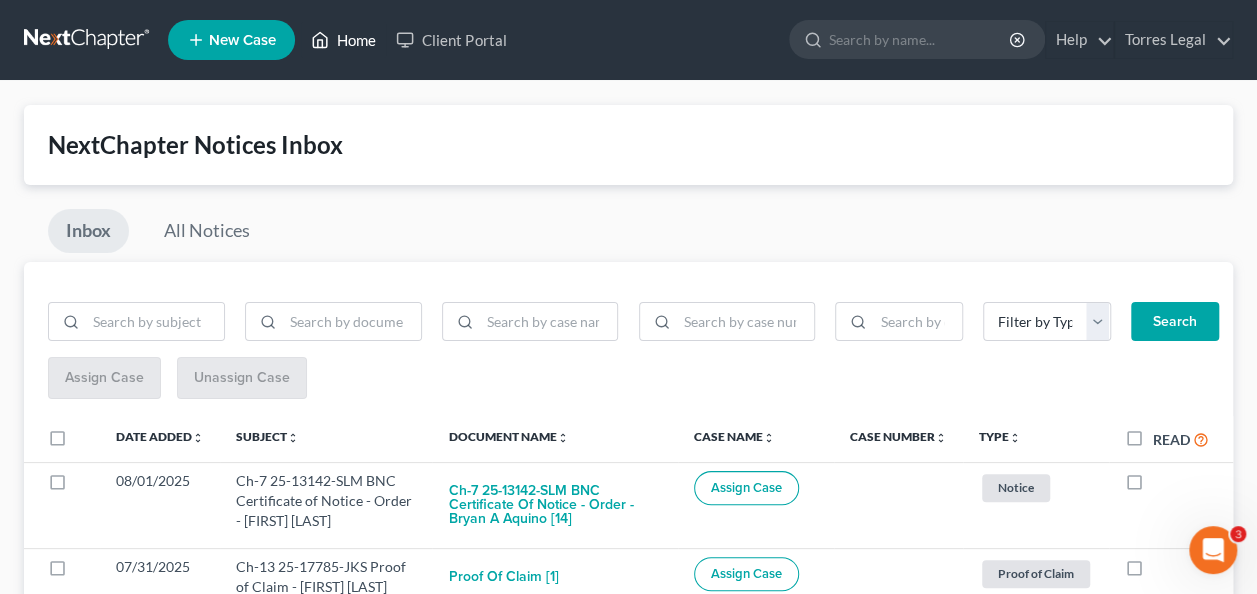 click on "Home" at bounding box center (343, 40) 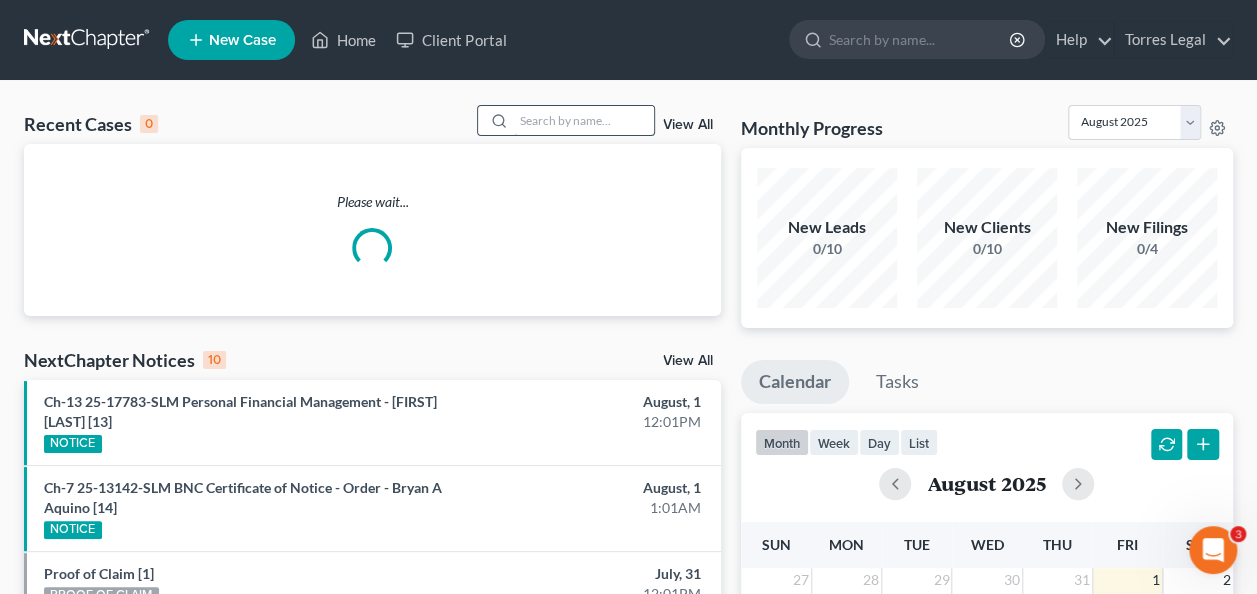 click at bounding box center (584, 120) 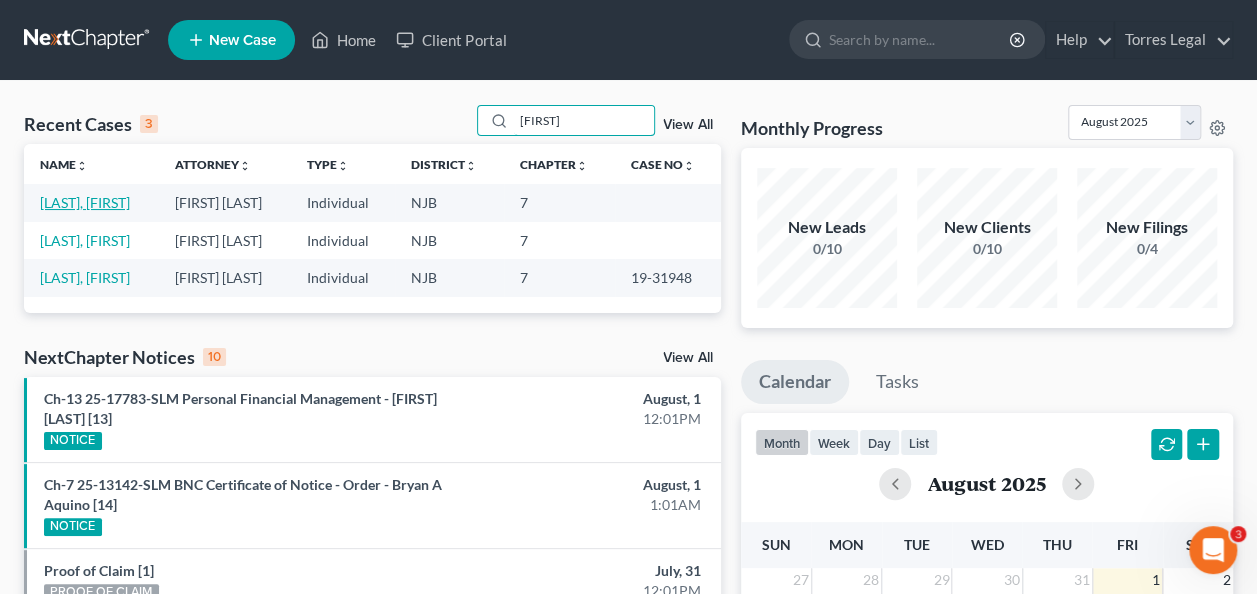 type on "[FIRST]" 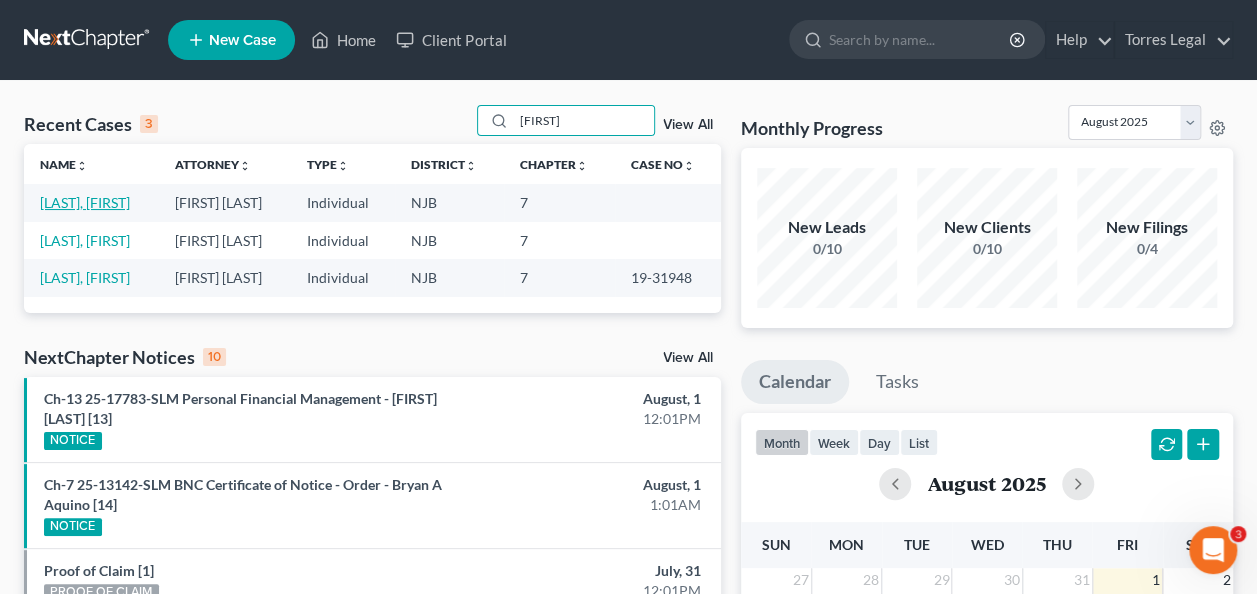 click on "[LAST], [FIRST]" at bounding box center (85, 202) 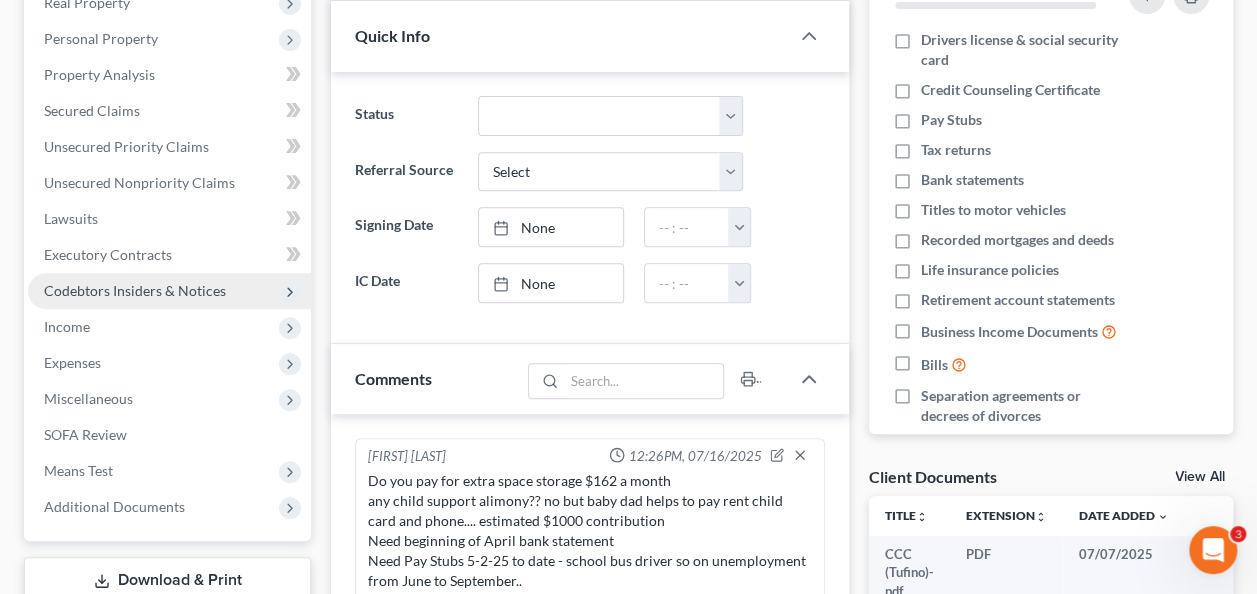 scroll, scrollTop: 300, scrollLeft: 0, axis: vertical 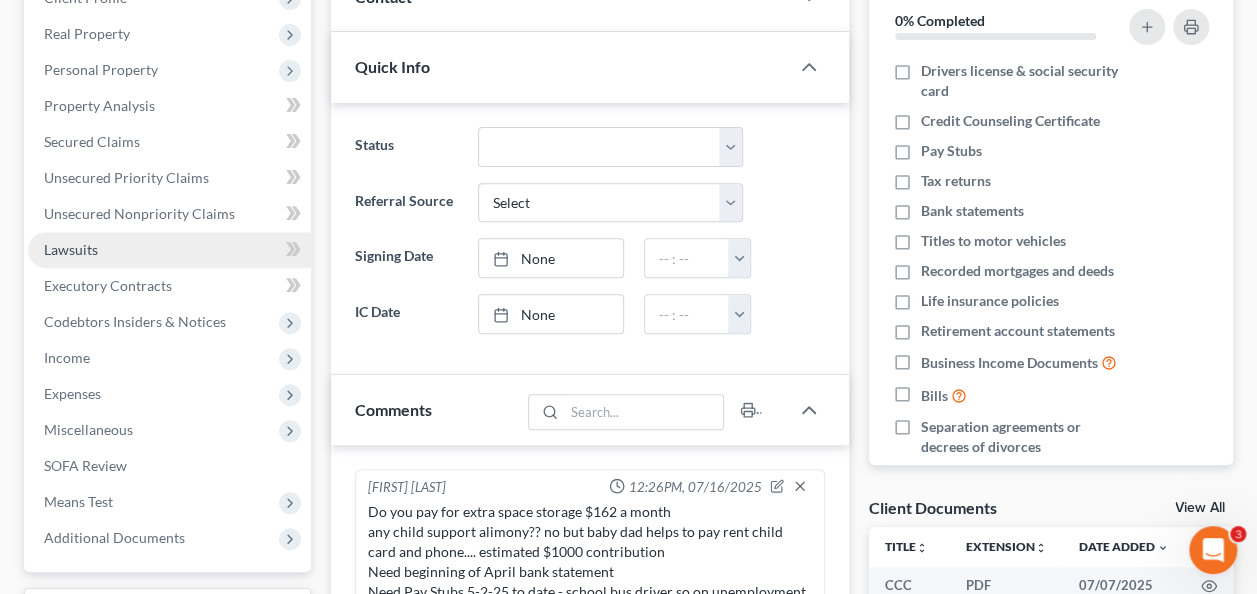 click on "Lawsuits" at bounding box center [169, 250] 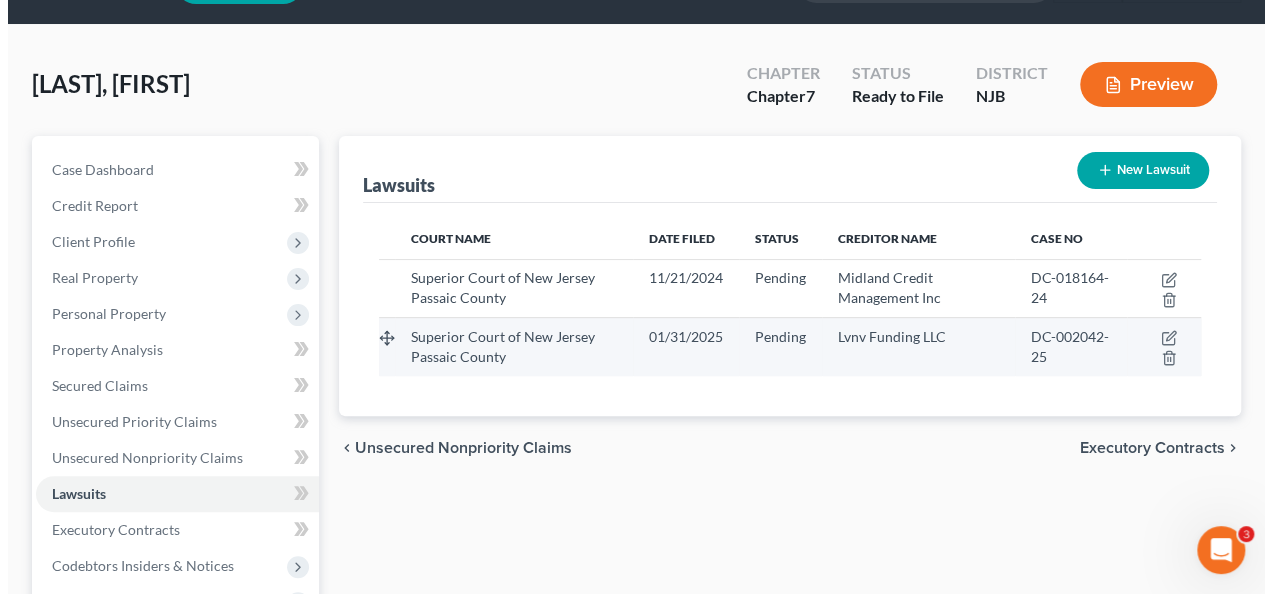 scroll, scrollTop: 100, scrollLeft: 0, axis: vertical 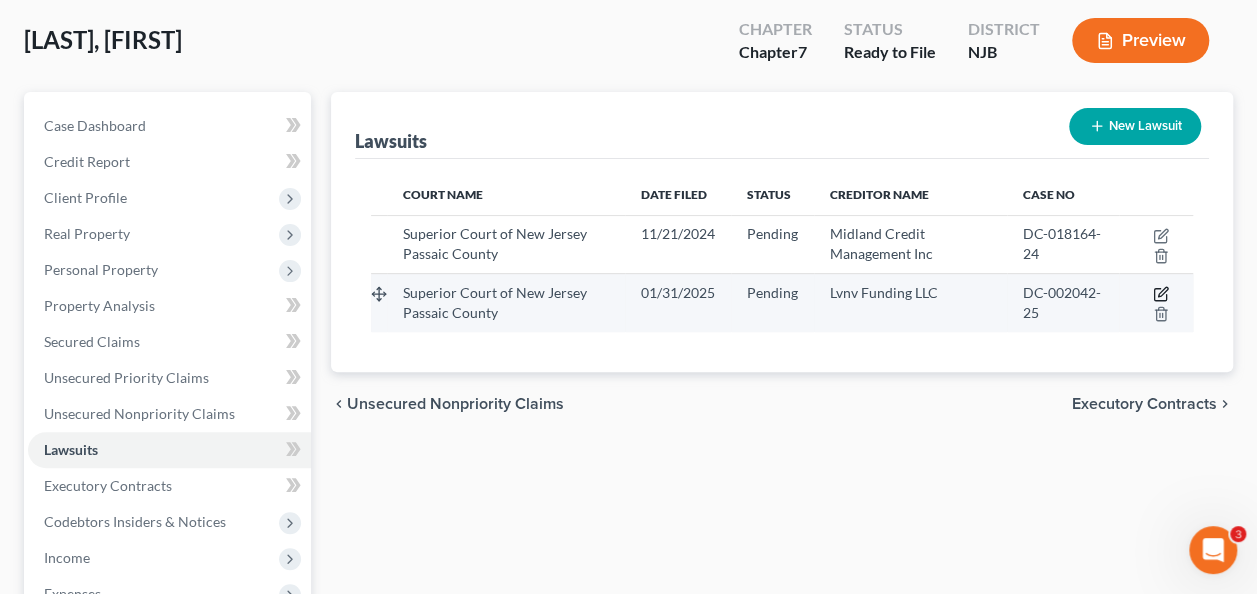 click 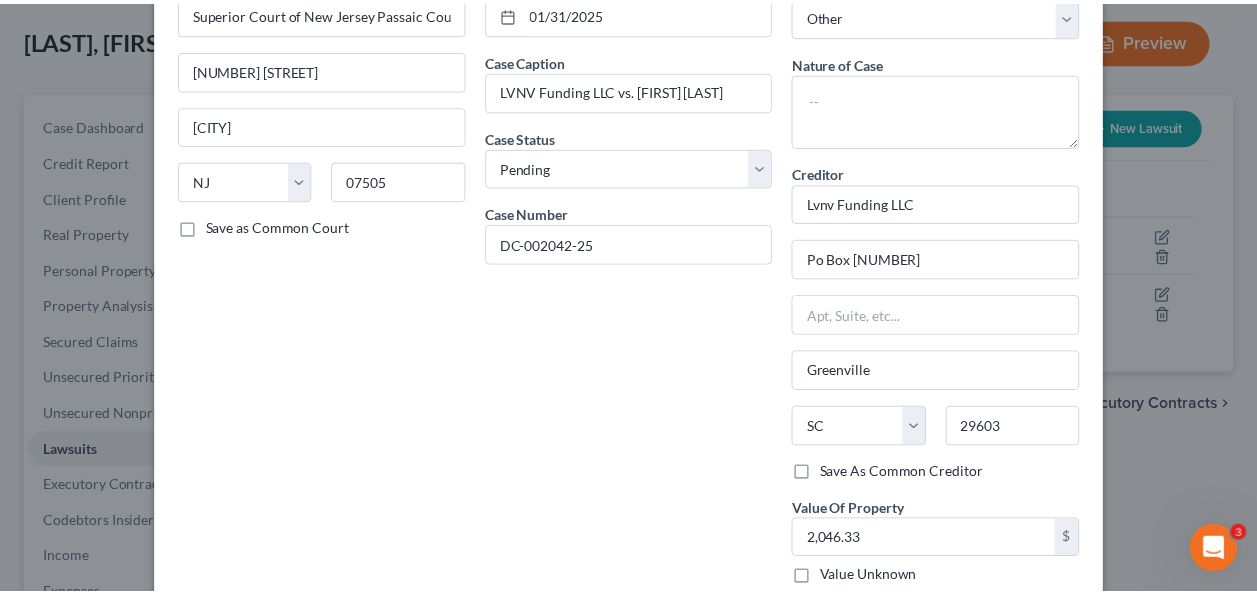 scroll, scrollTop: 232, scrollLeft: 0, axis: vertical 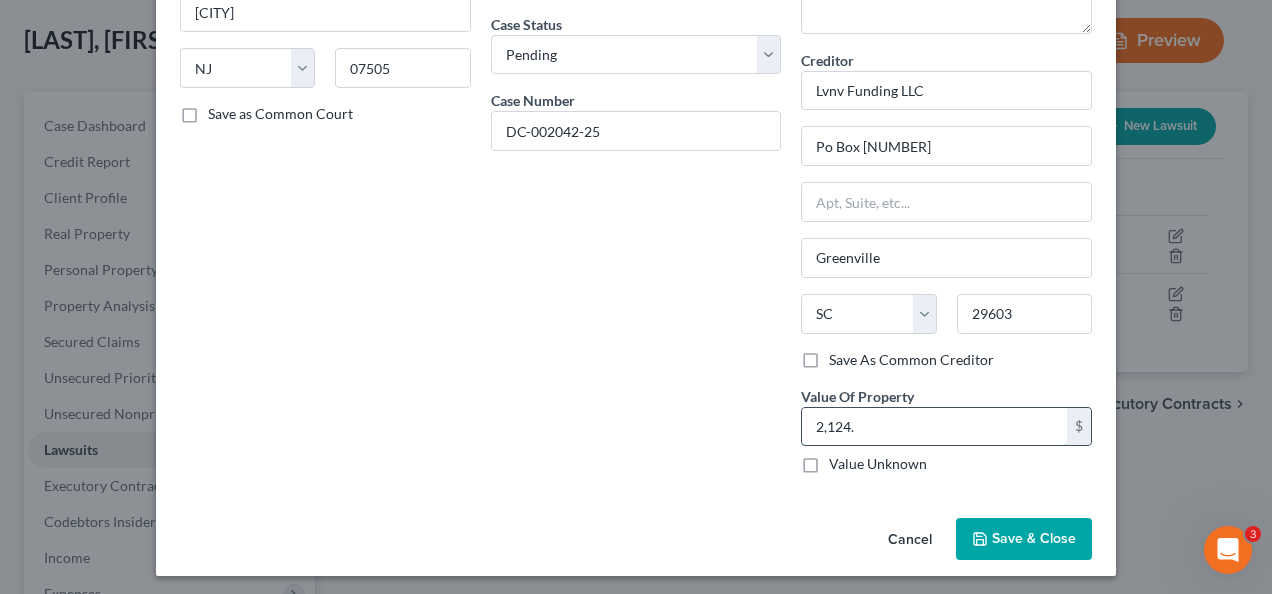 click on "2,124." at bounding box center (934, 427) 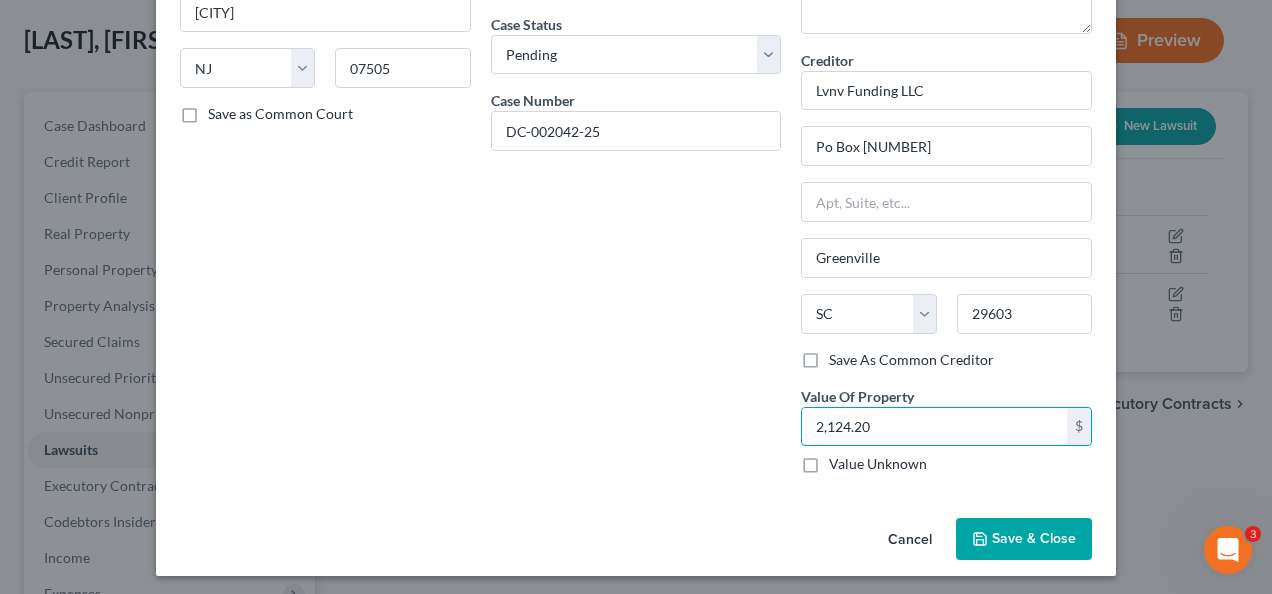 type on "2,124.20" 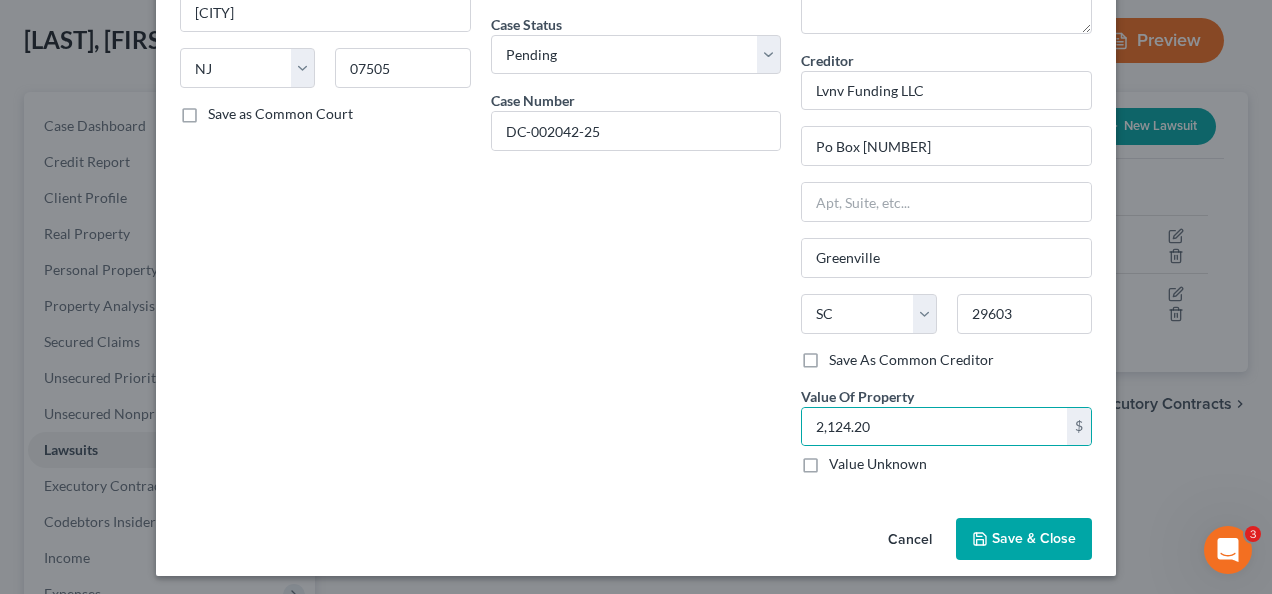 click on "Save & Close" at bounding box center (1024, 539) 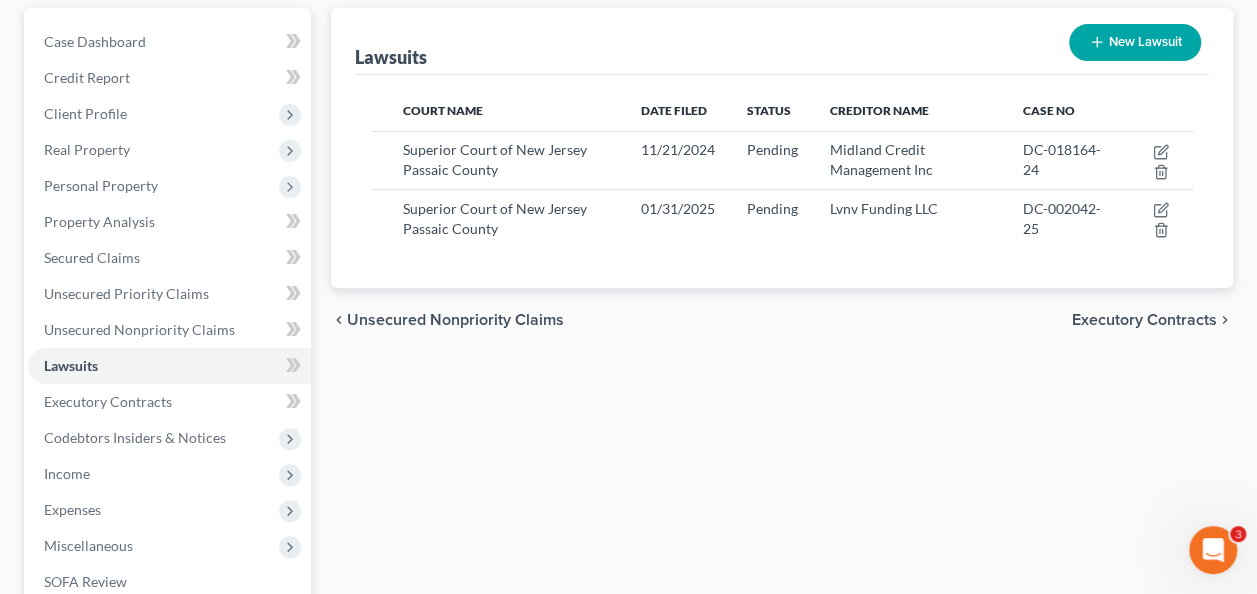 scroll, scrollTop: 400, scrollLeft: 0, axis: vertical 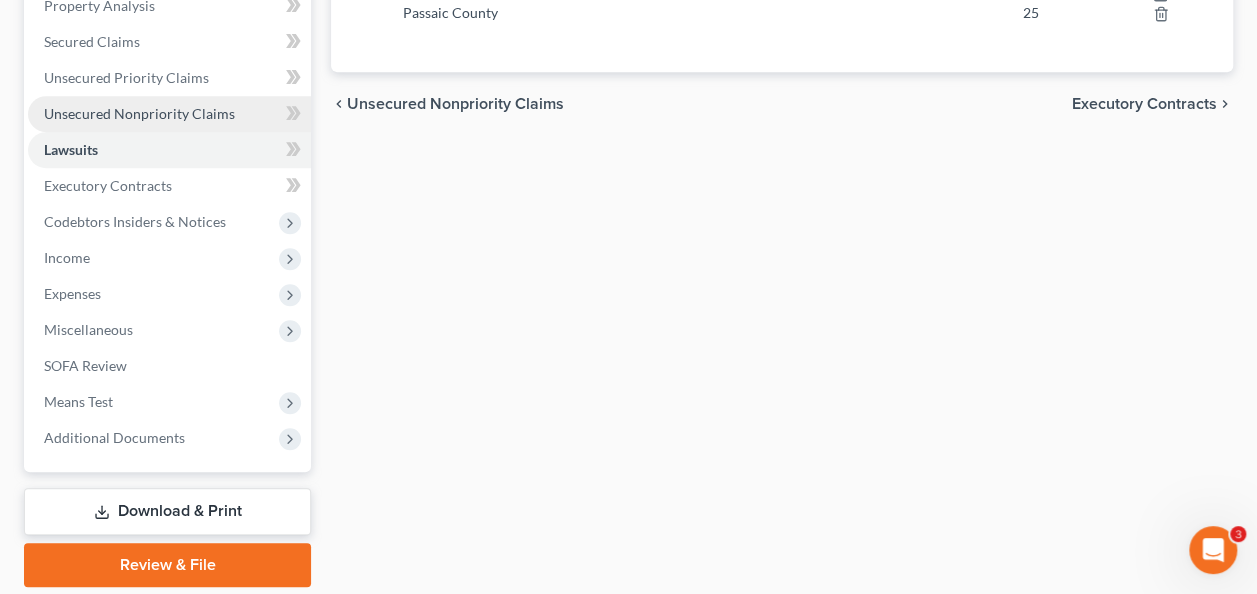 click on "Unsecured Nonpriority Claims" at bounding box center [139, 113] 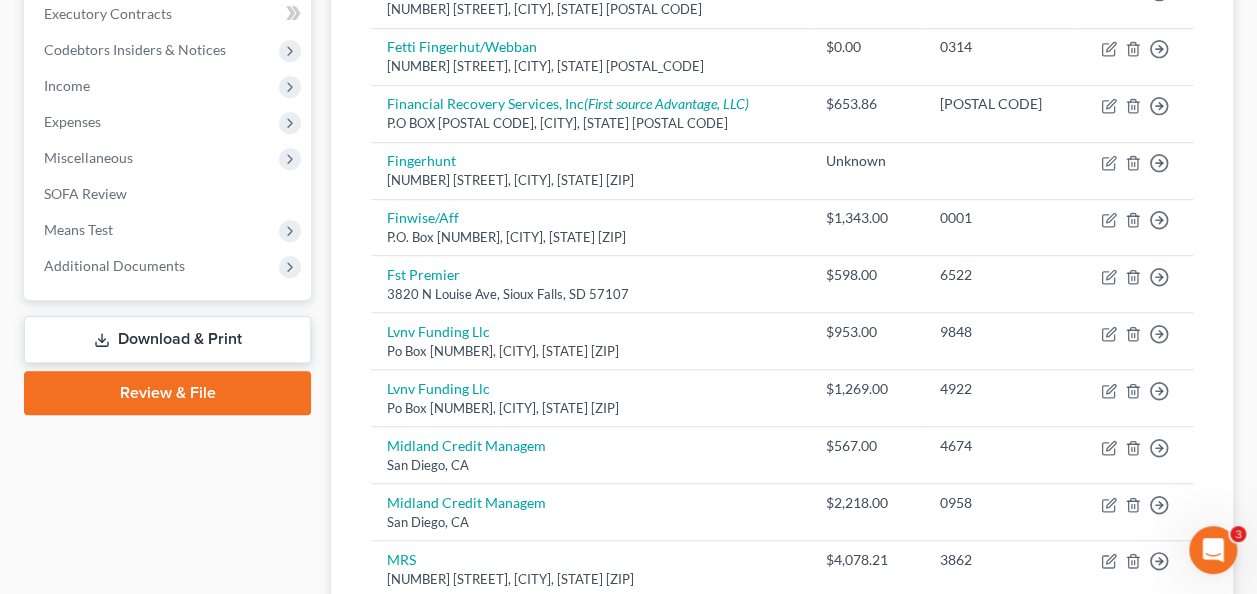 scroll, scrollTop: 600, scrollLeft: 0, axis: vertical 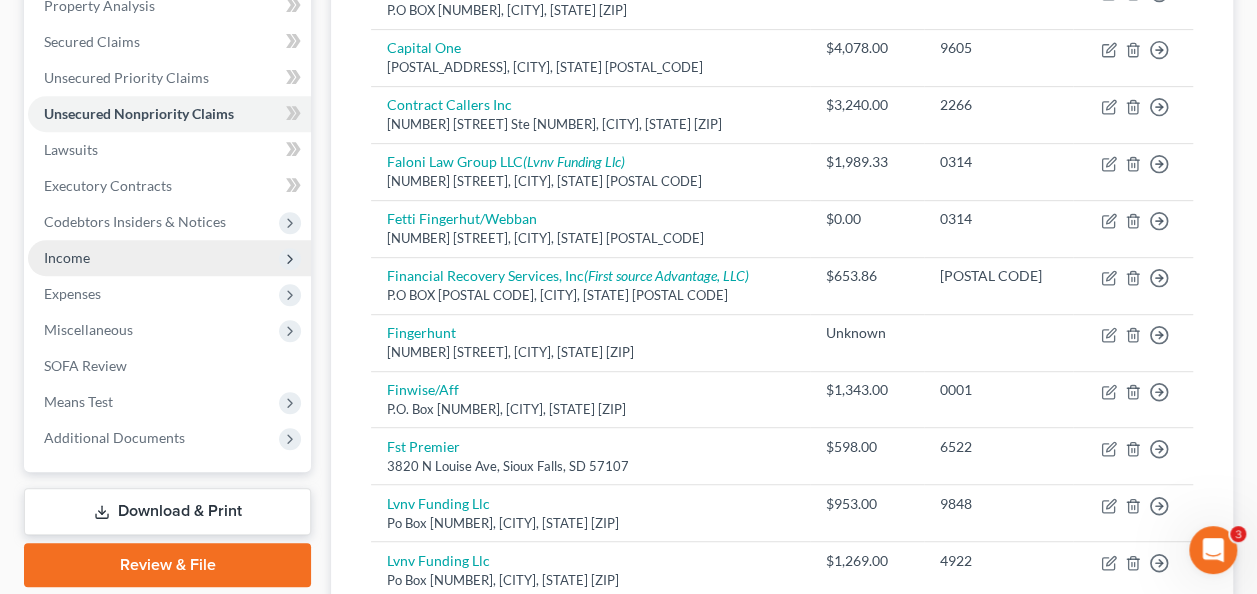 click on "Income" at bounding box center (169, 258) 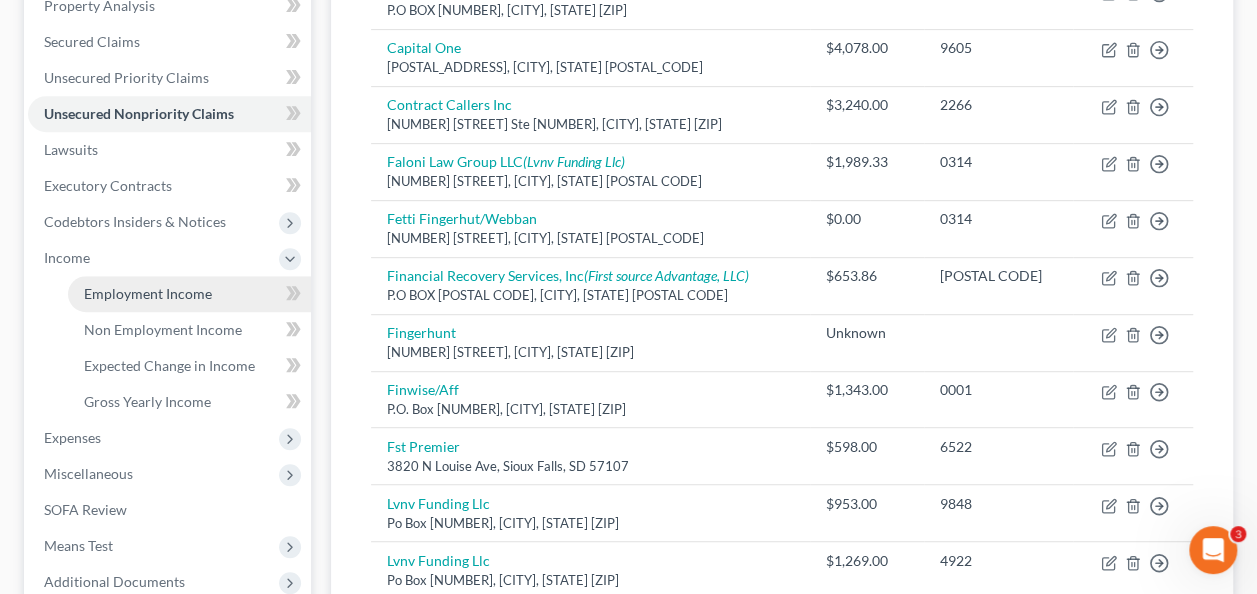 click on "Employment Income" at bounding box center [148, 293] 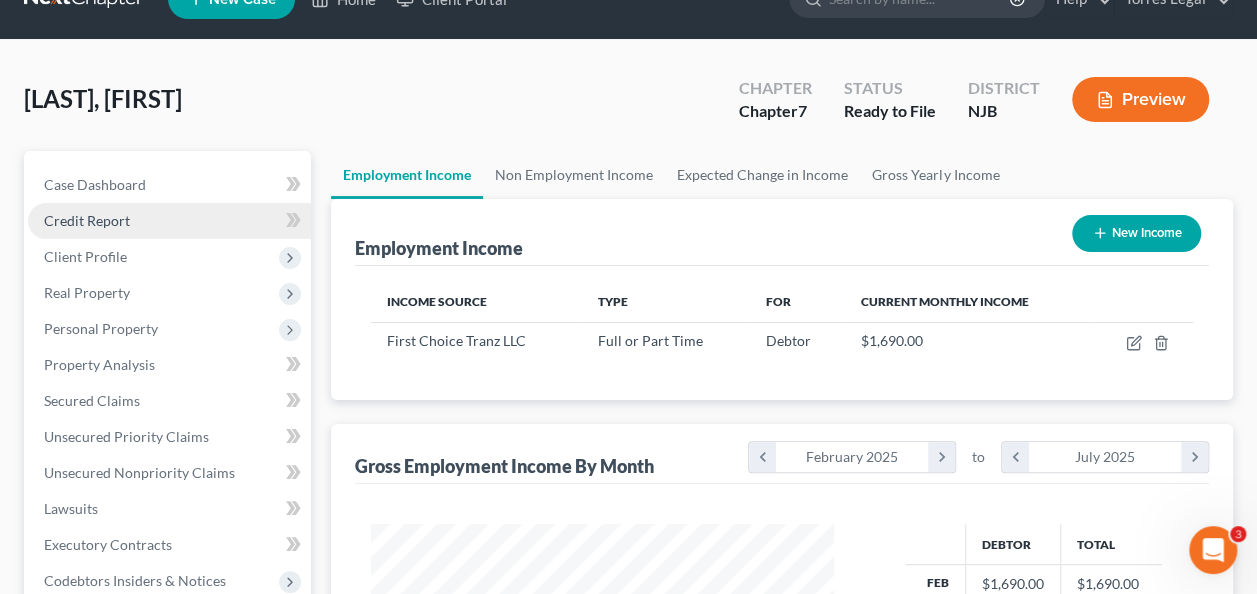 scroll, scrollTop: 0, scrollLeft: 0, axis: both 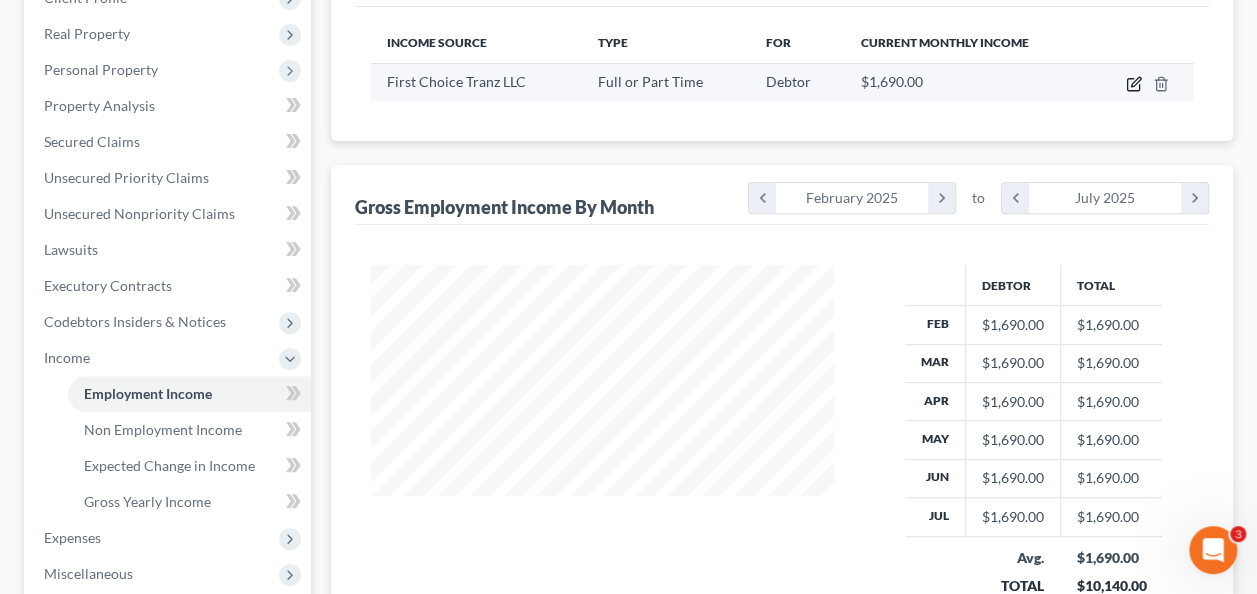 click 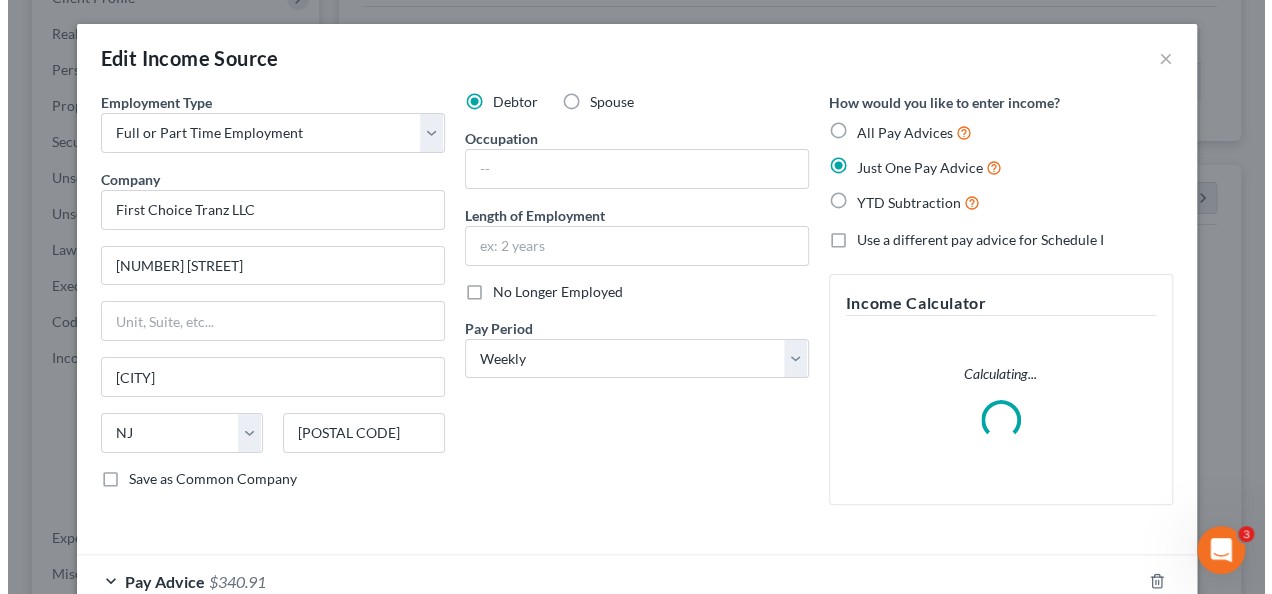 scroll, scrollTop: 999644, scrollLeft: 999490, axis: both 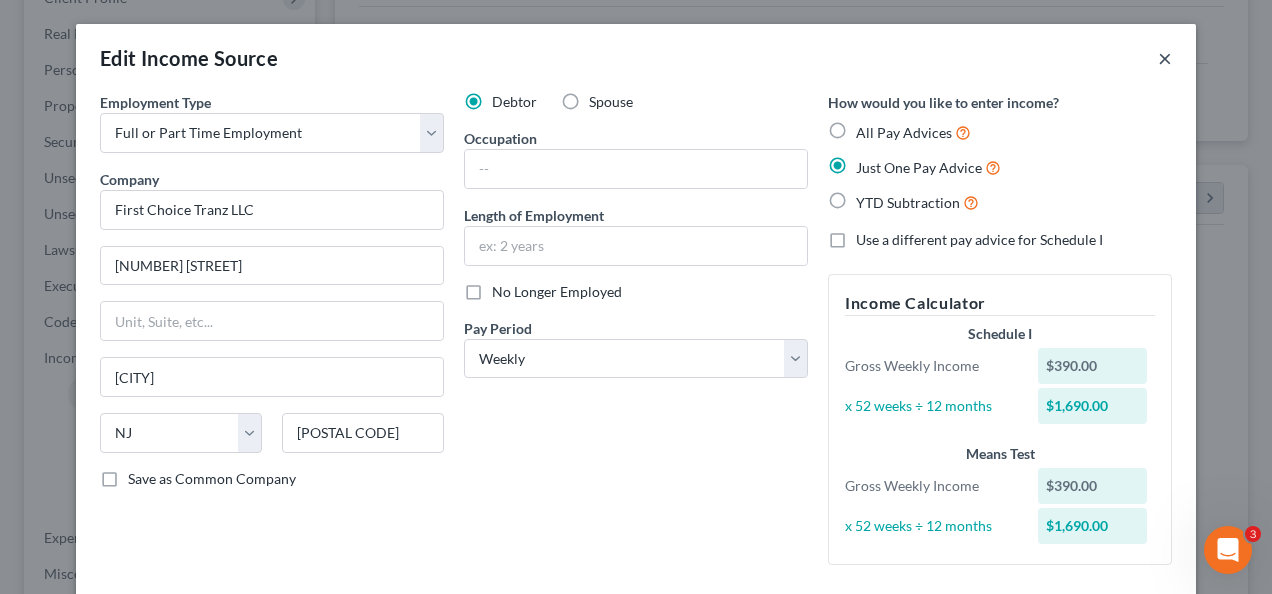click on "×" at bounding box center (1165, 58) 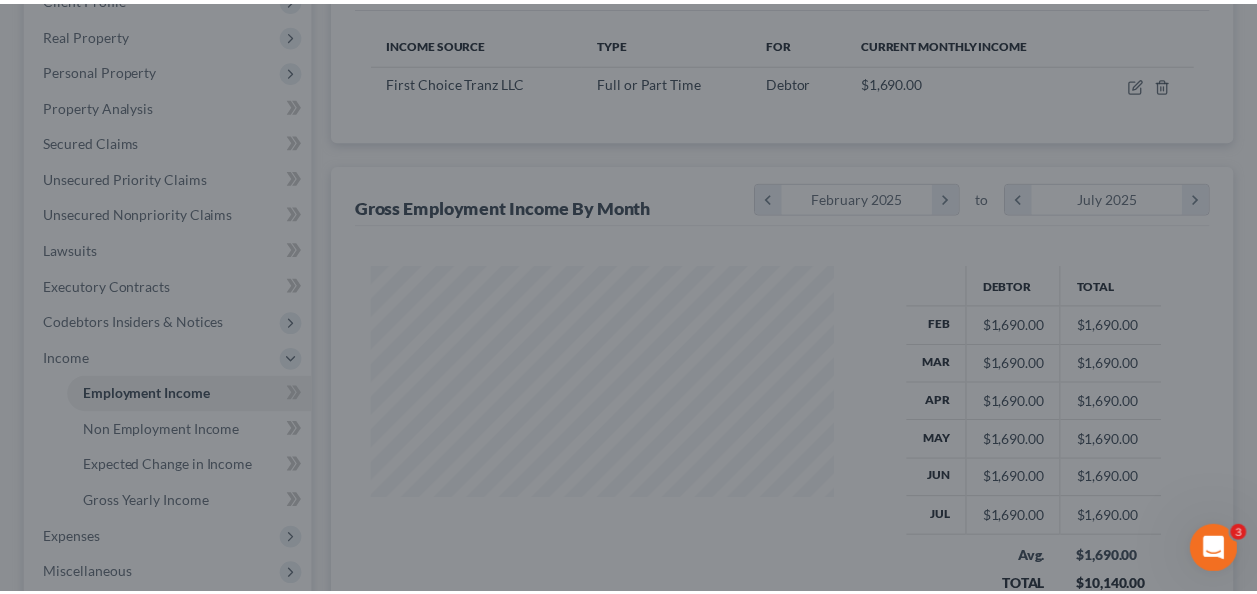 scroll, scrollTop: 356, scrollLeft: 502, axis: both 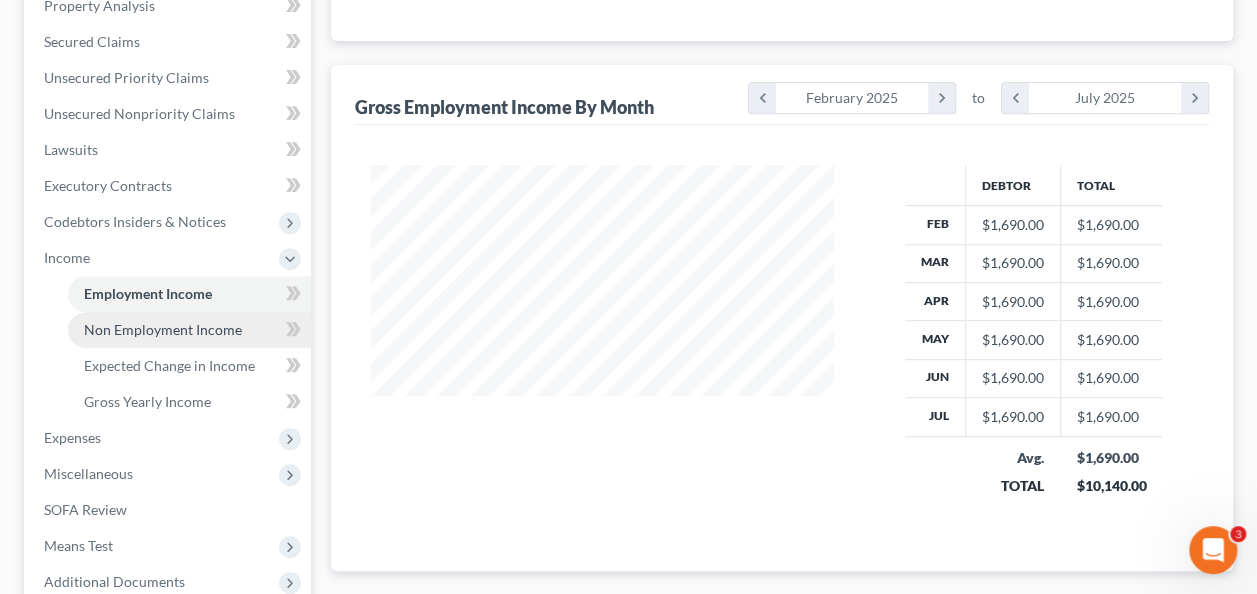 click on "Non Employment Income" at bounding box center [163, 329] 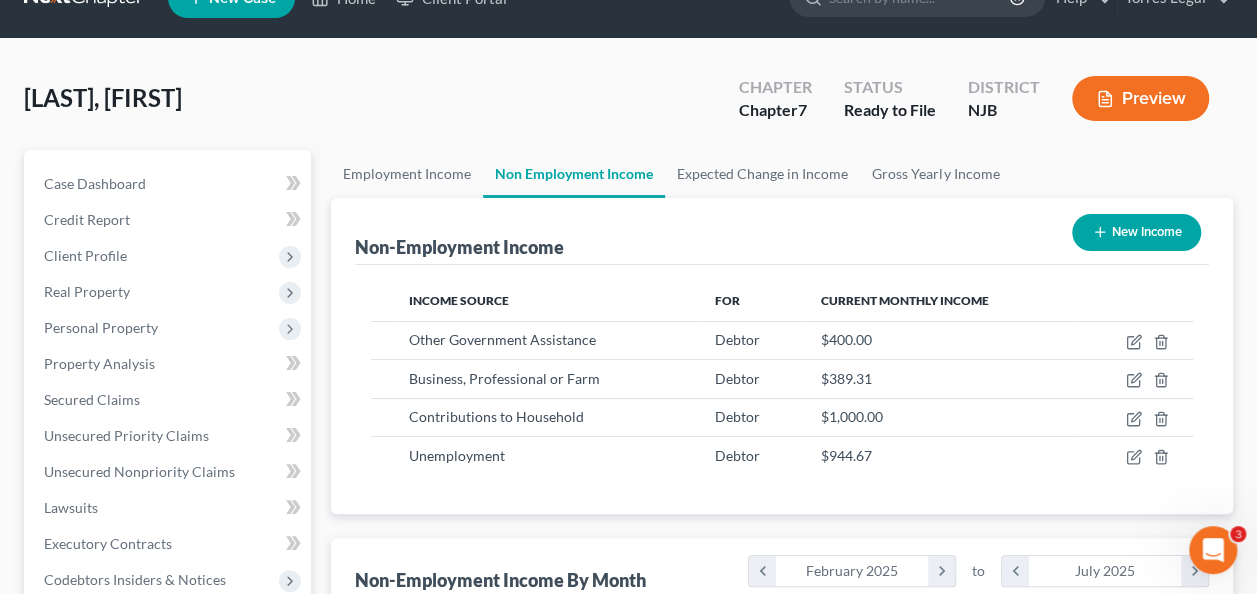scroll, scrollTop: 0, scrollLeft: 0, axis: both 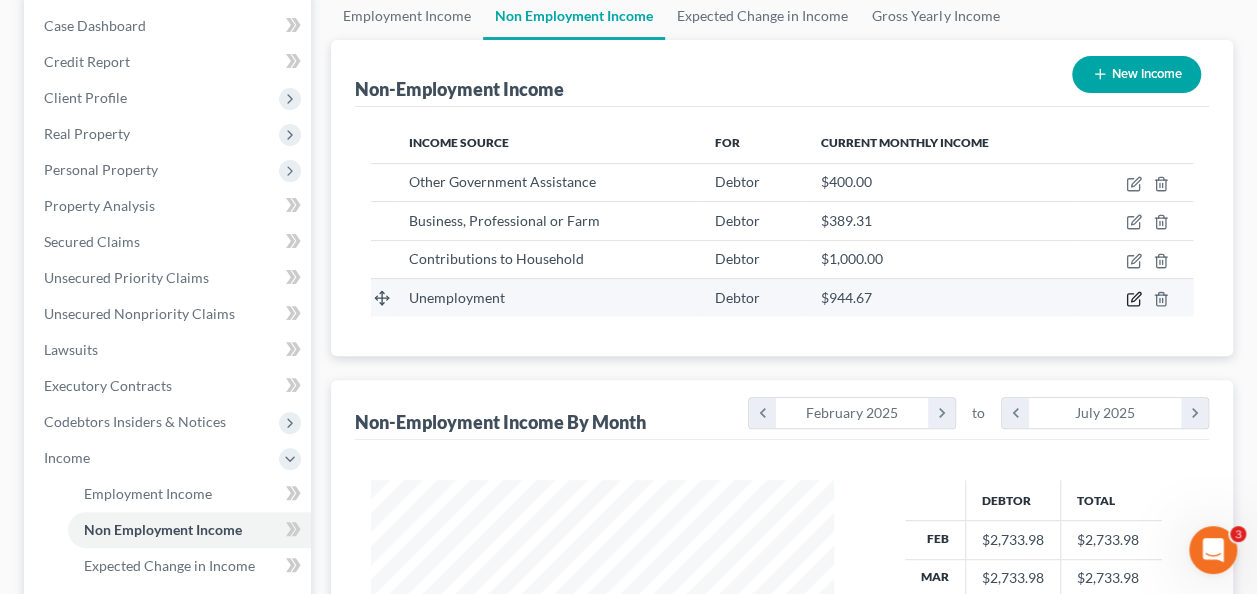 click 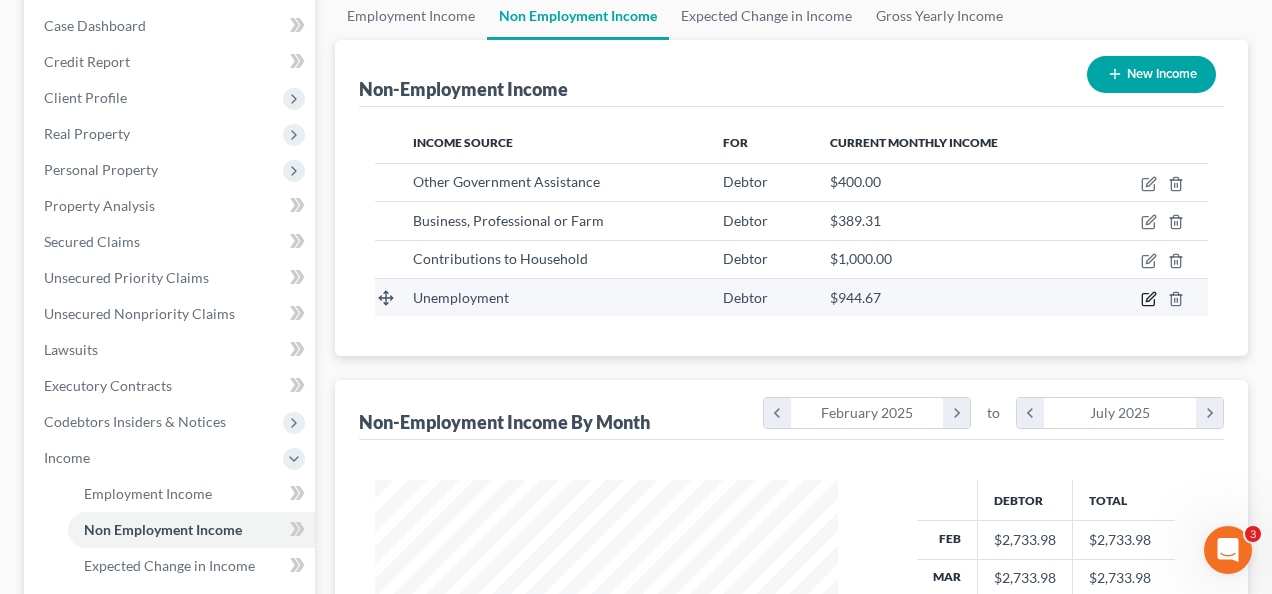 select on "0" 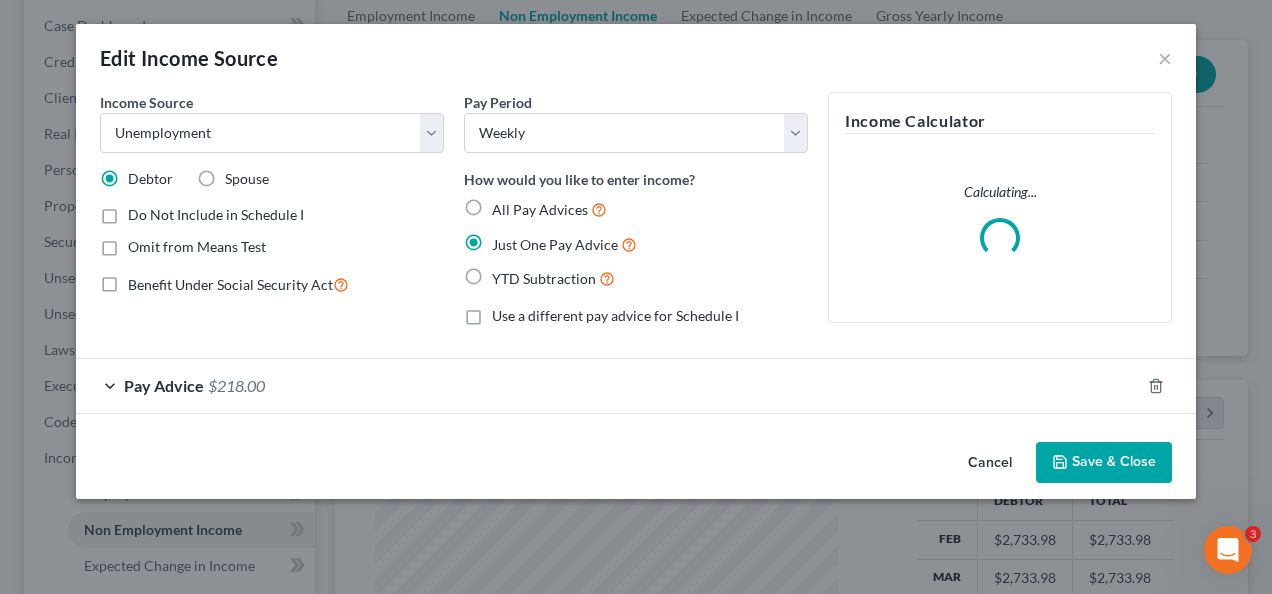 scroll, scrollTop: 999644, scrollLeft: 999490, axis: both 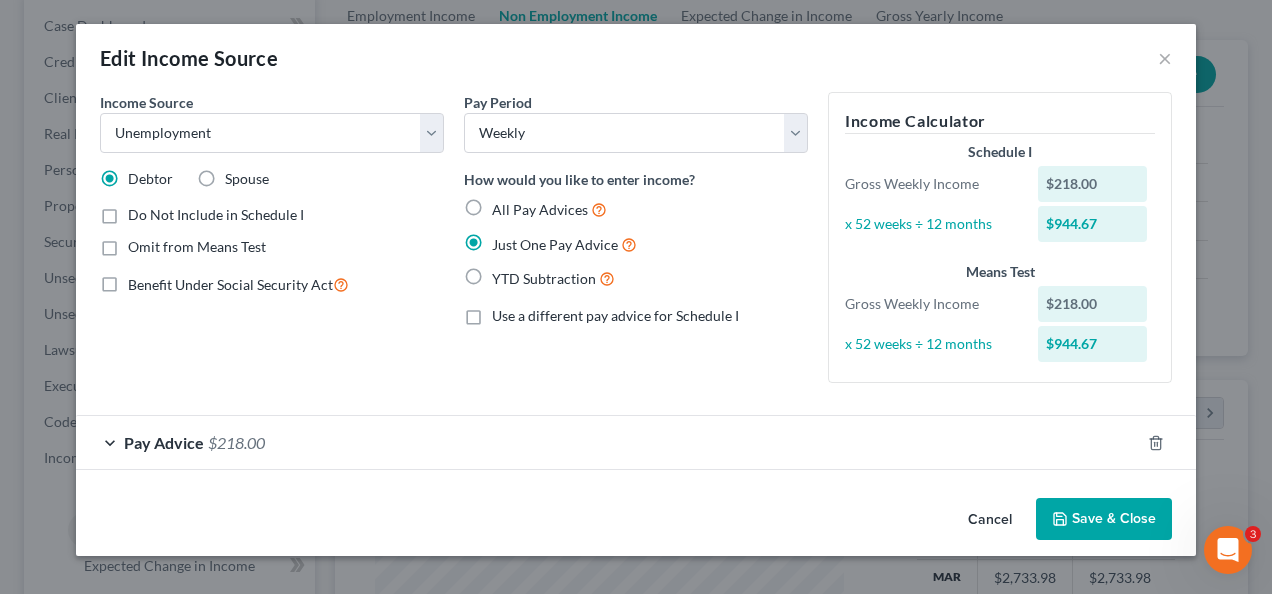 click on "Pay Advice $218.00" at bounding box center (608, 442) 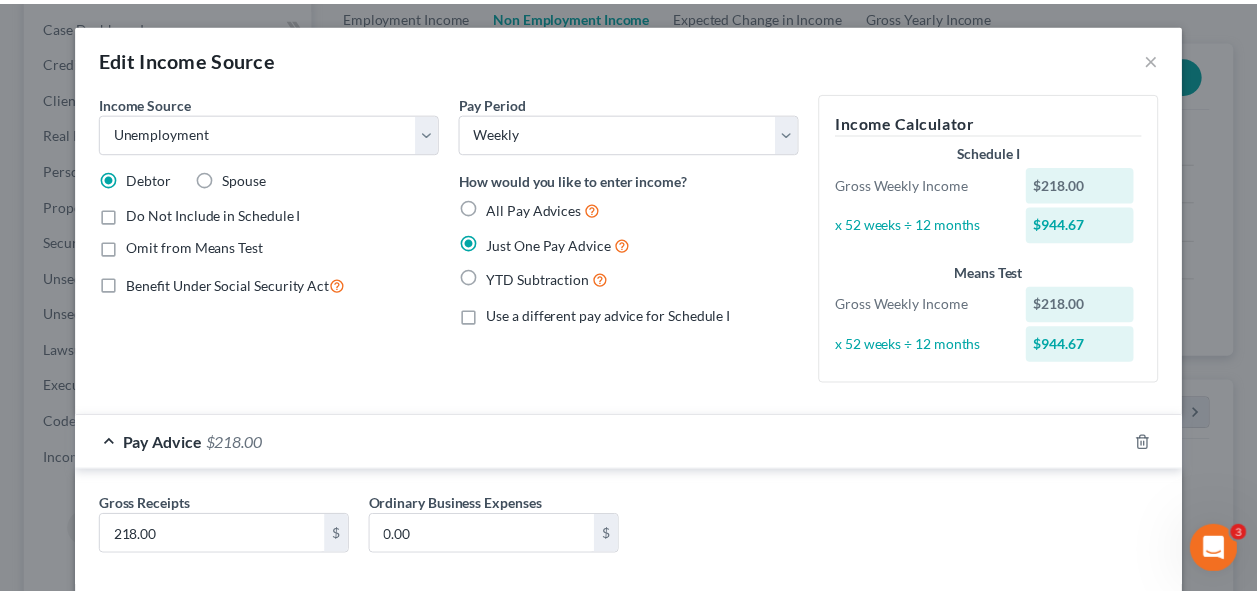 scroll, scrollTop: 100, scrollLeft: 0, axis: vertical 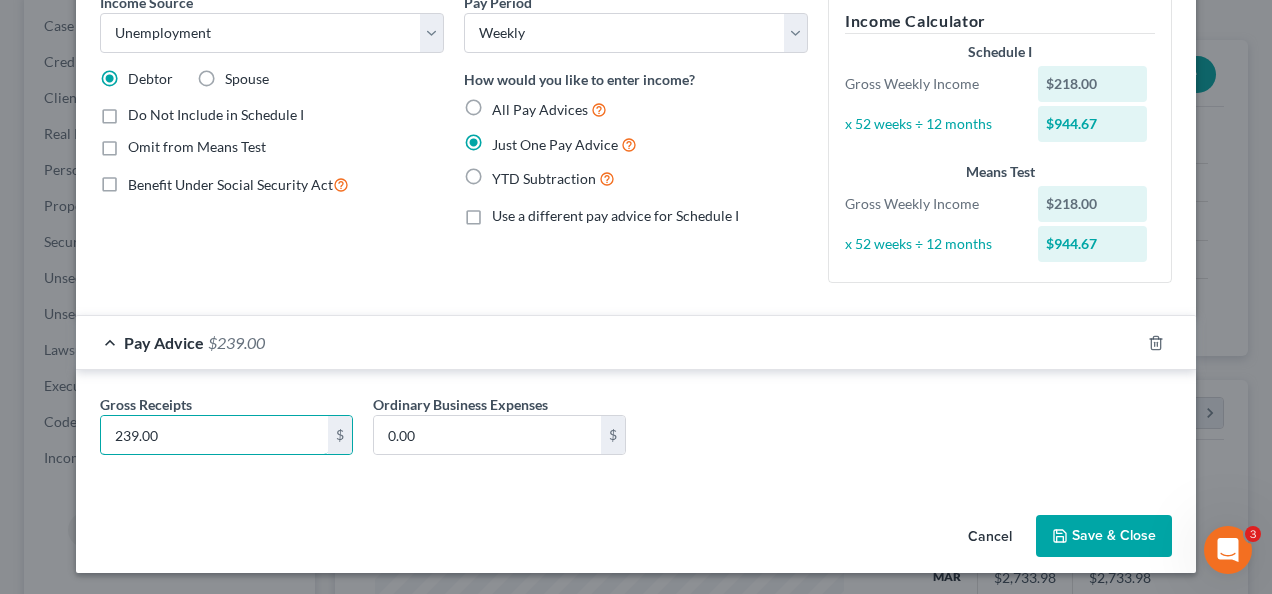 type on "239.00" 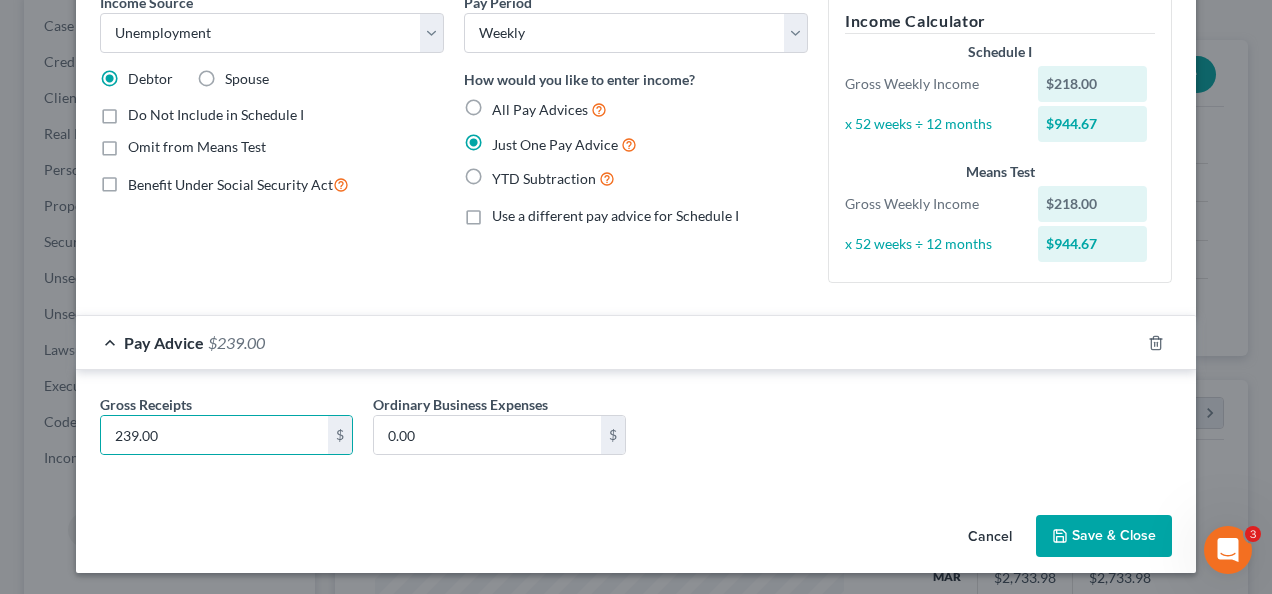 click on "Save & Close" at bounding box center [1104, 536] 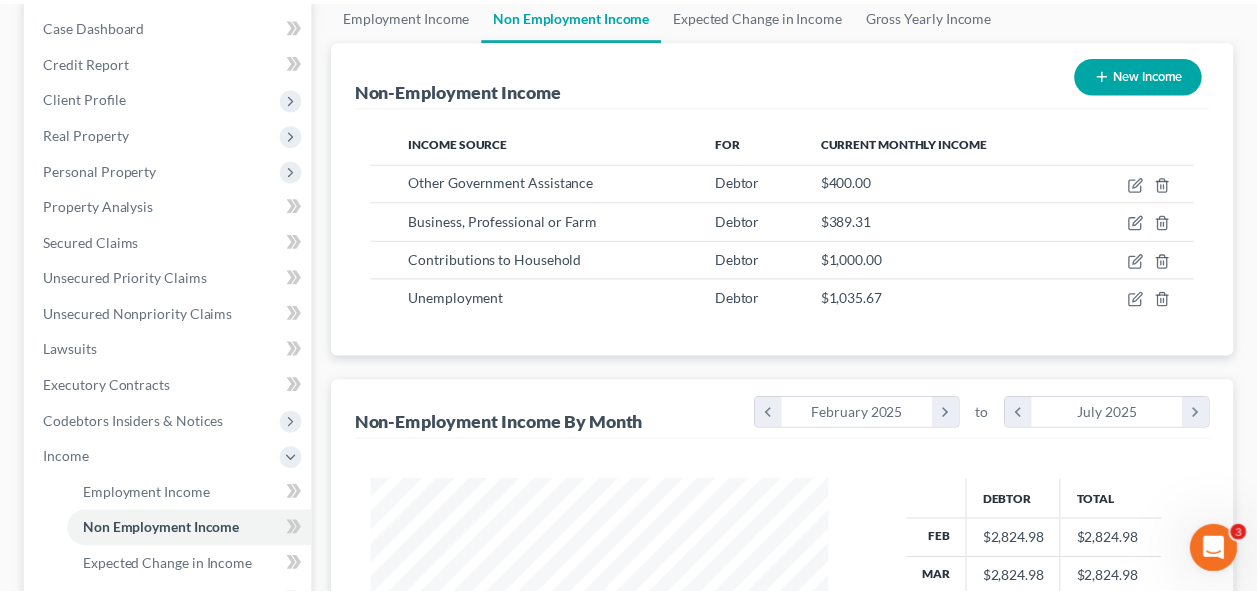 scroll, scrollTop: 356, scrollLeft: 502, axis: both 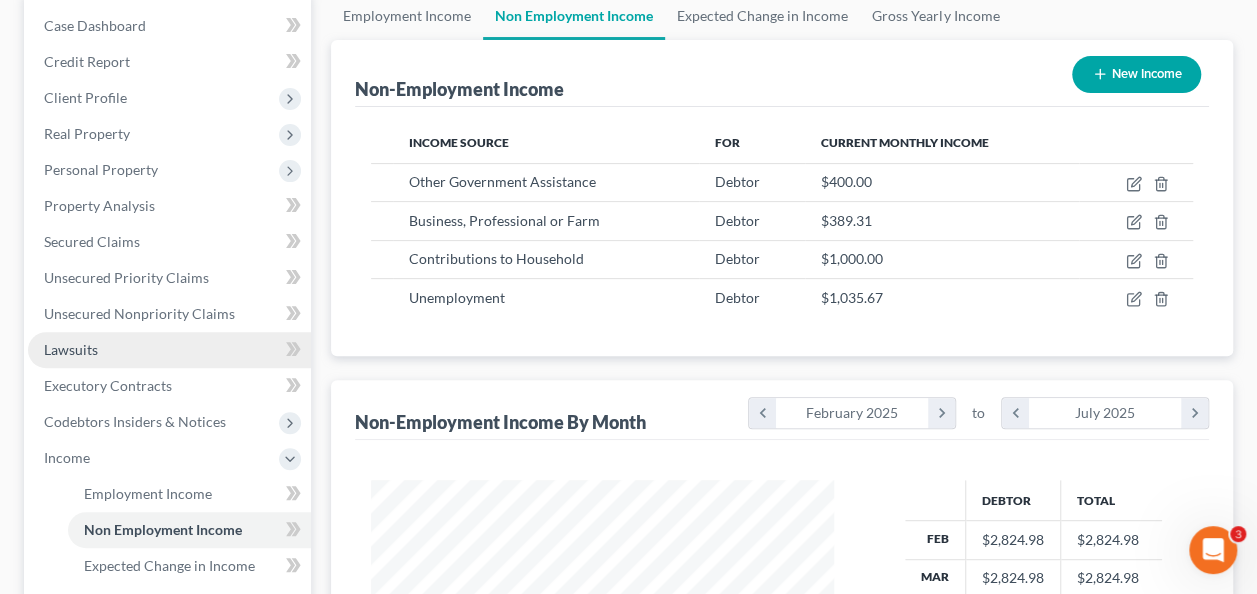 click on "Lawsuits" at bounding box center [169, 350] 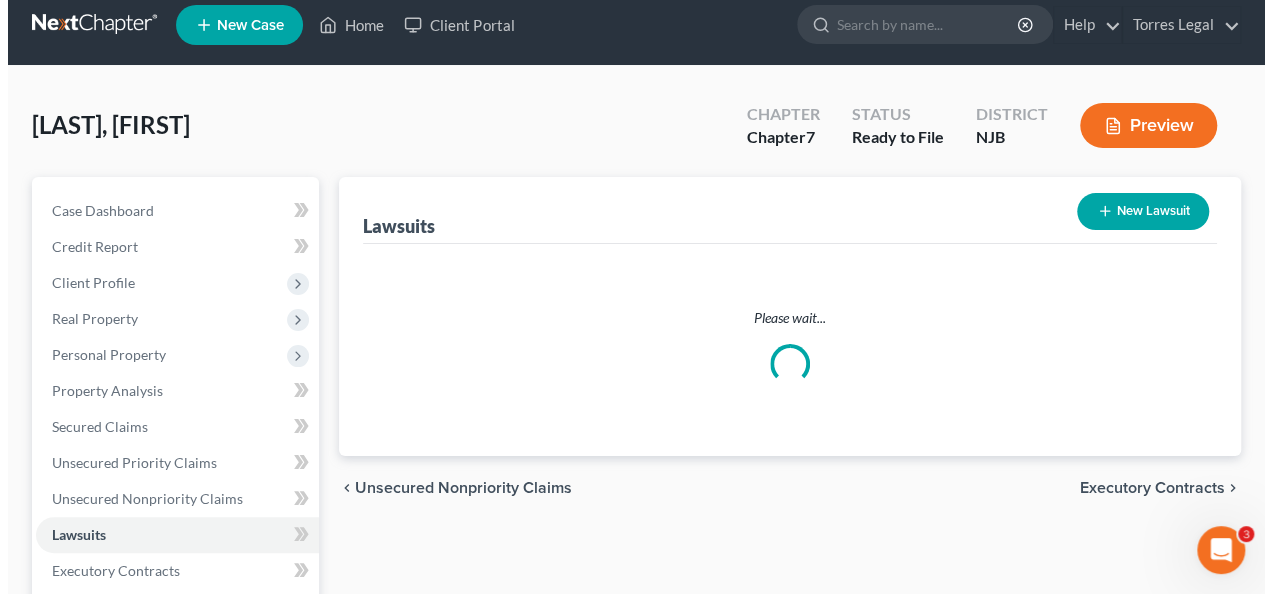 scroll, scrollTop: 0, scrollLeft: 0, axis: both 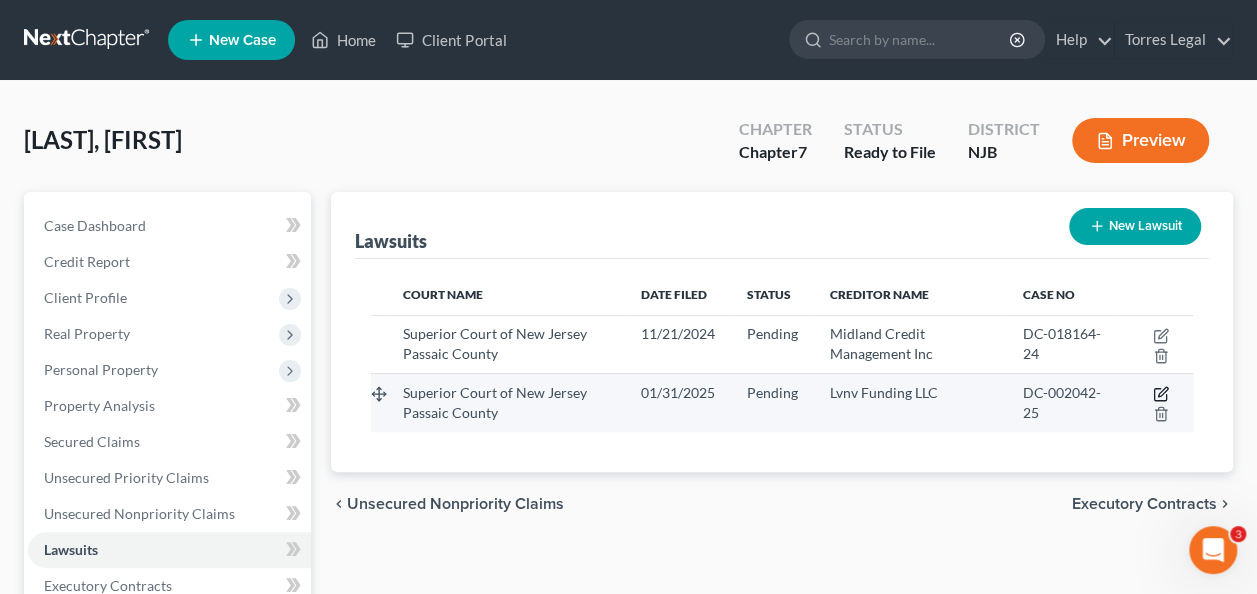 click 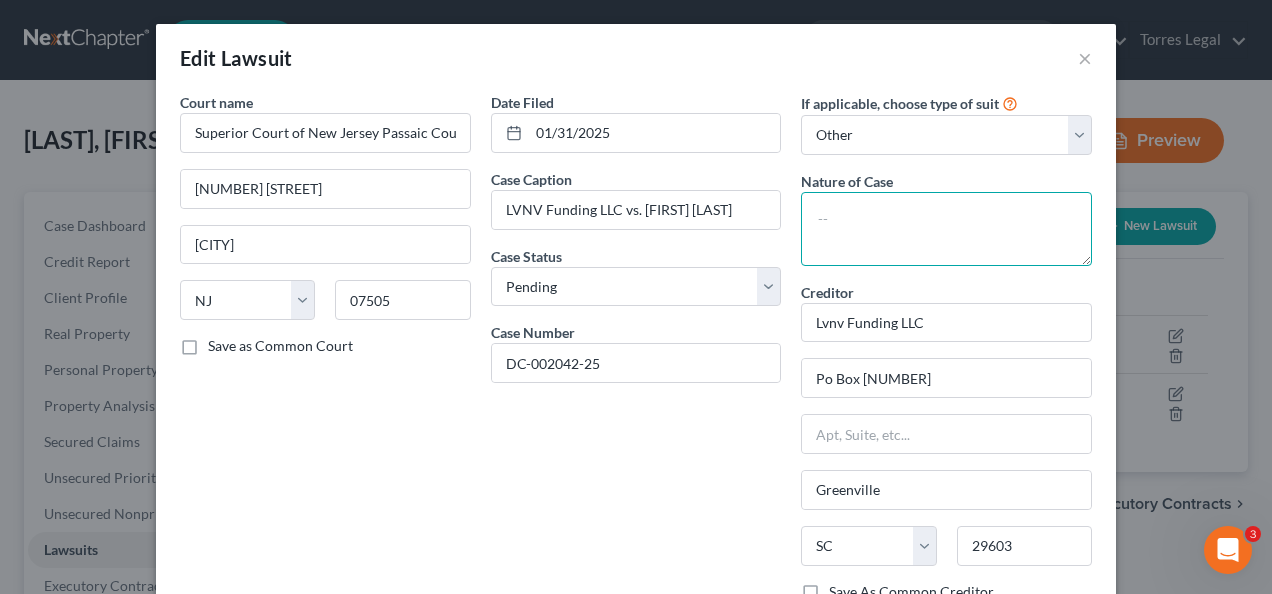click at bounding box center (946, 229) 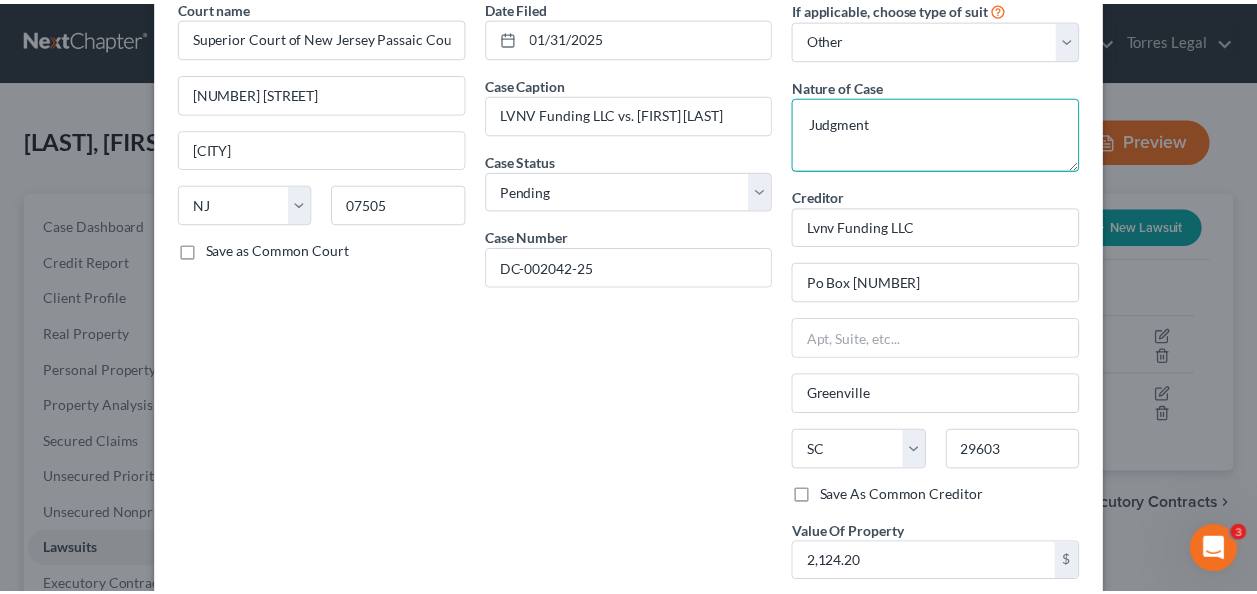 scroll, scrollTop: 232, scrollLeft: 0, axis: vertical 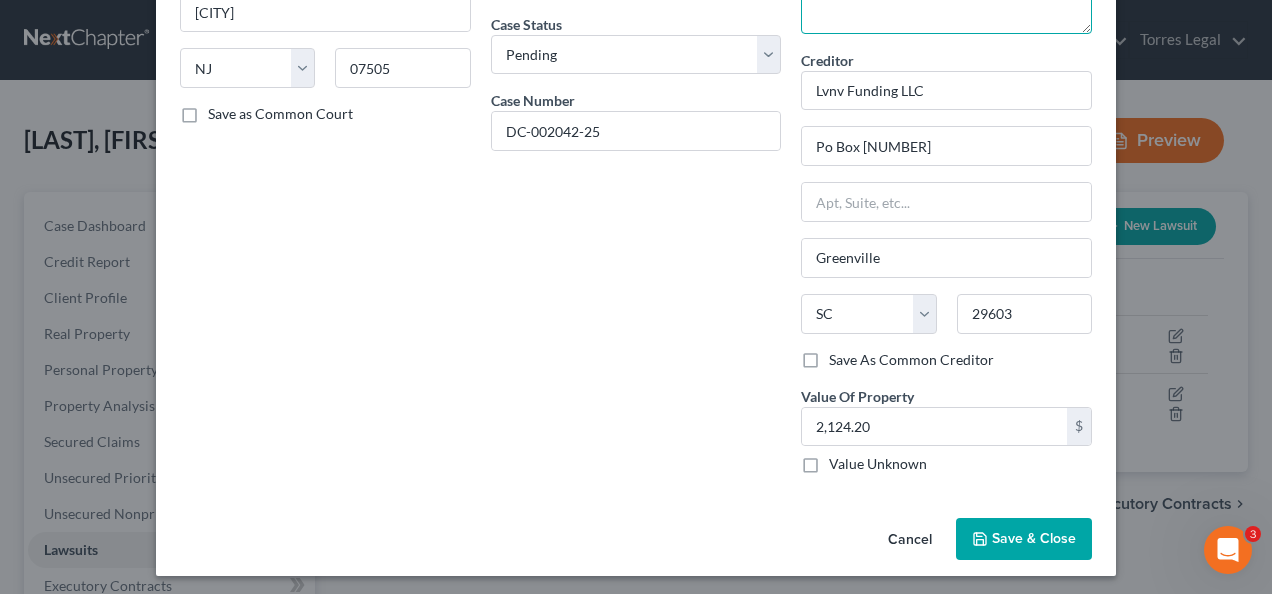 type on "Judgment" 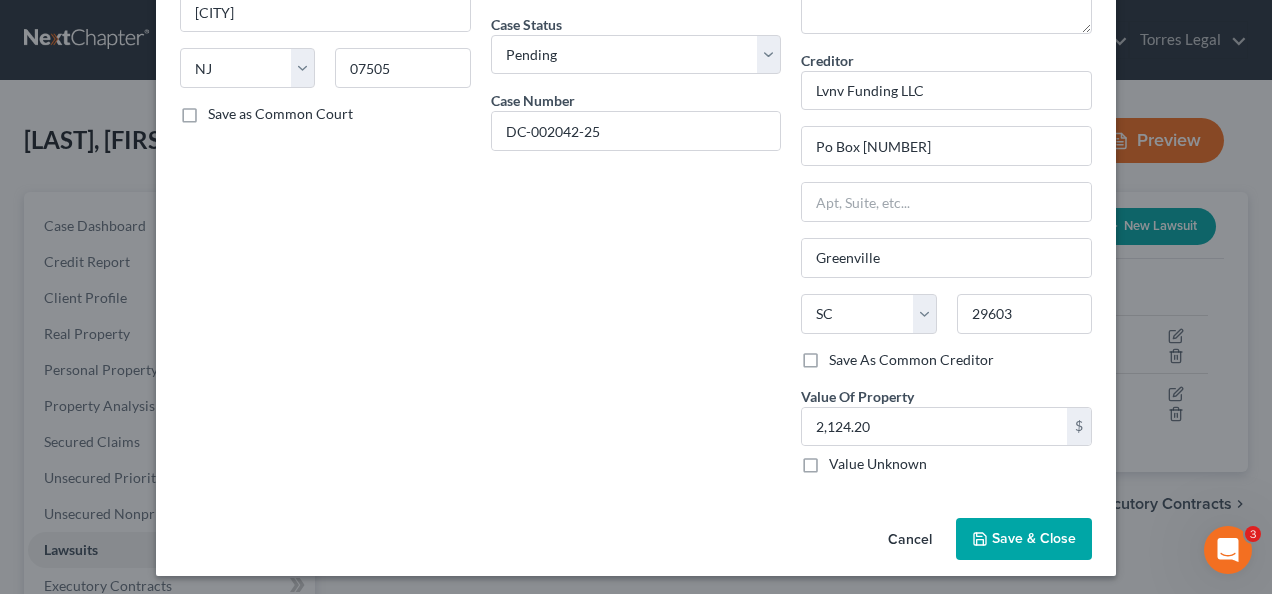 click on "Save & Close" at bounding box center [1034, 538] 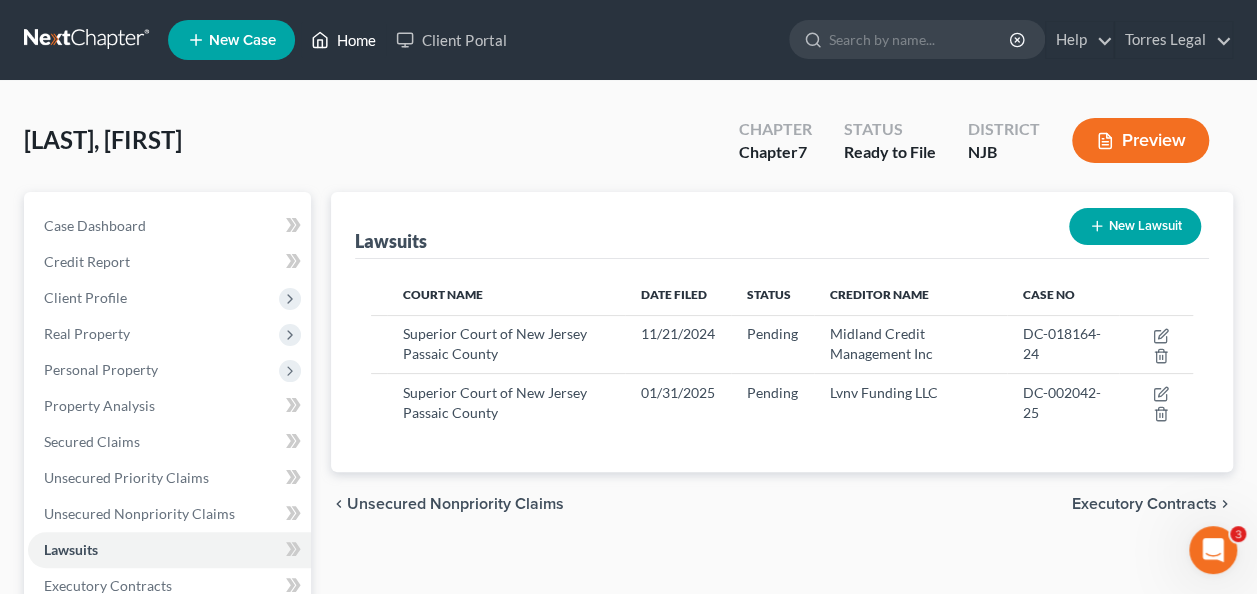 click 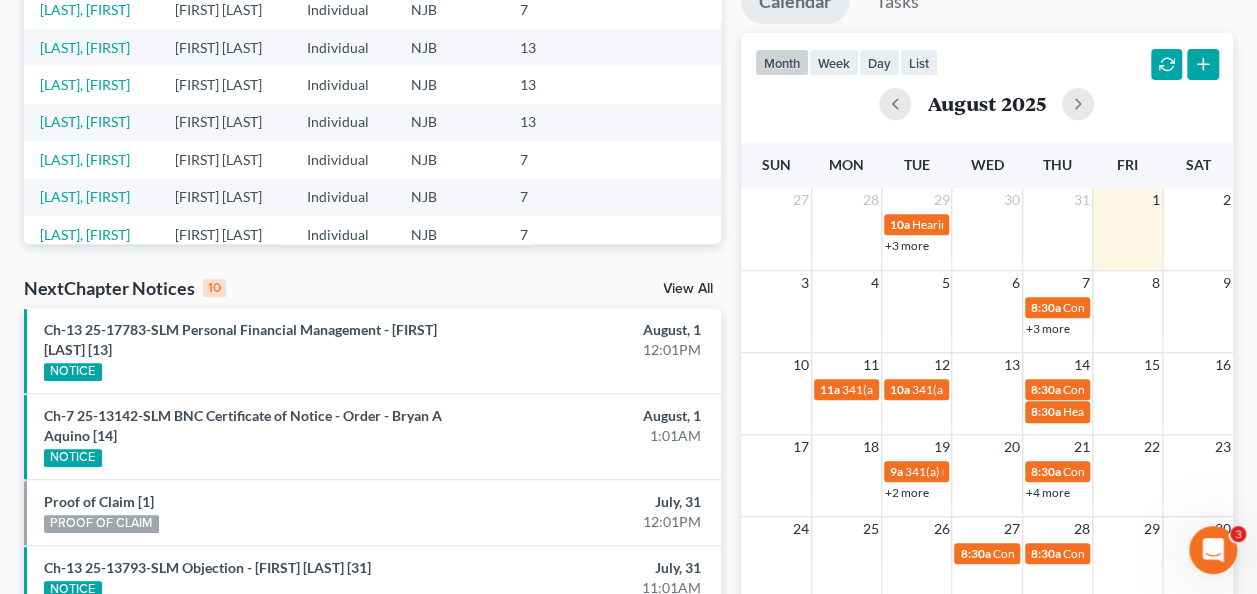 scroll, scrollTop: 378, scrollLeft: 0, axis: vertical 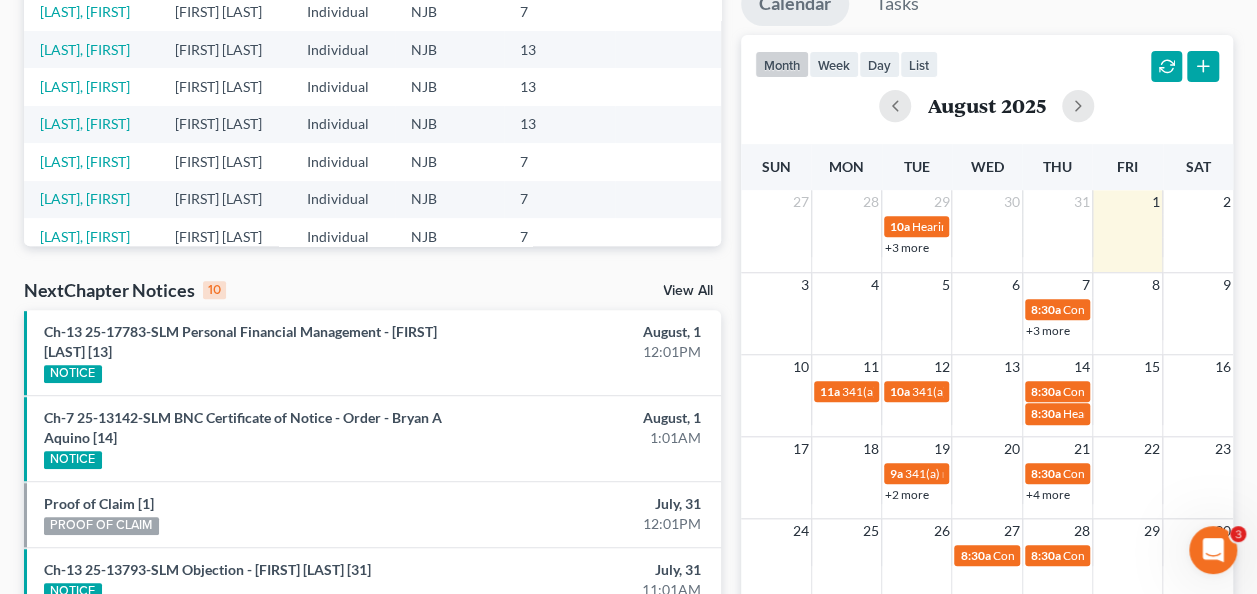 click on "View All" at bounding box center [688, 291] 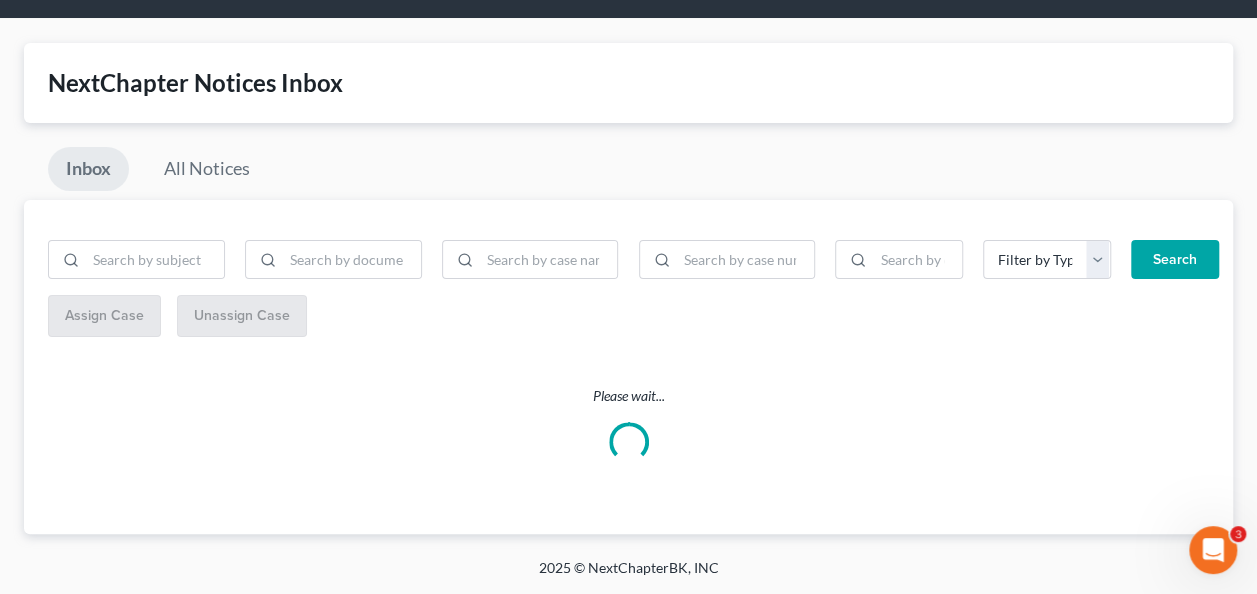 scroll, scrollTop: 0, scrollLeft: 0, axis: both 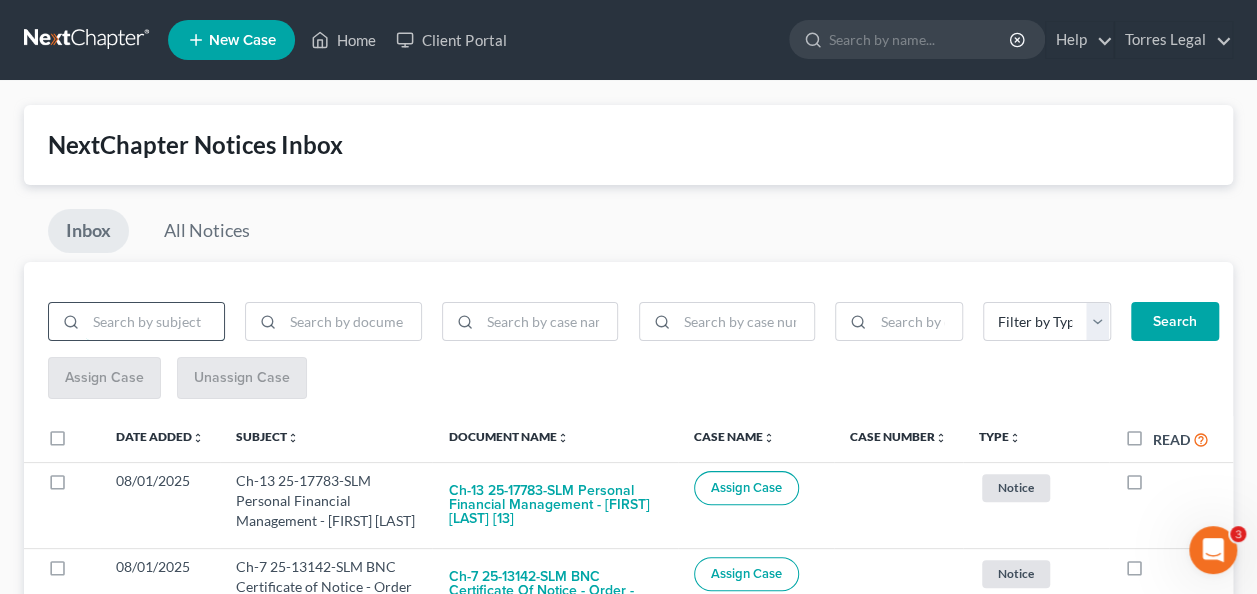 click at bounding box center [155, 322] 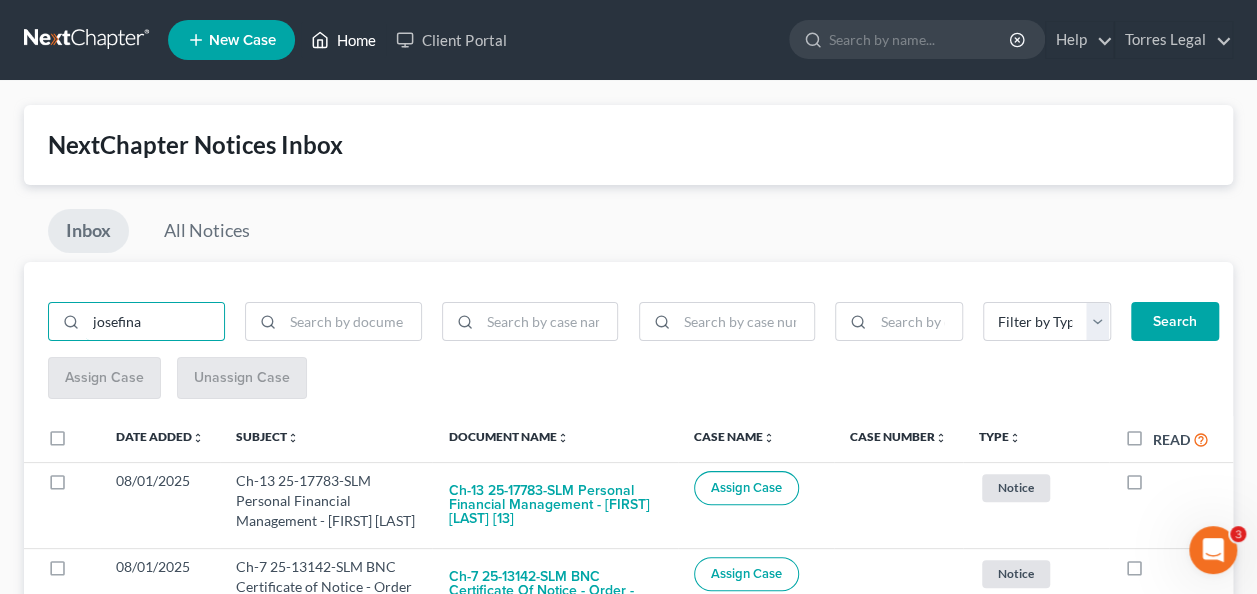 type on "josefina" 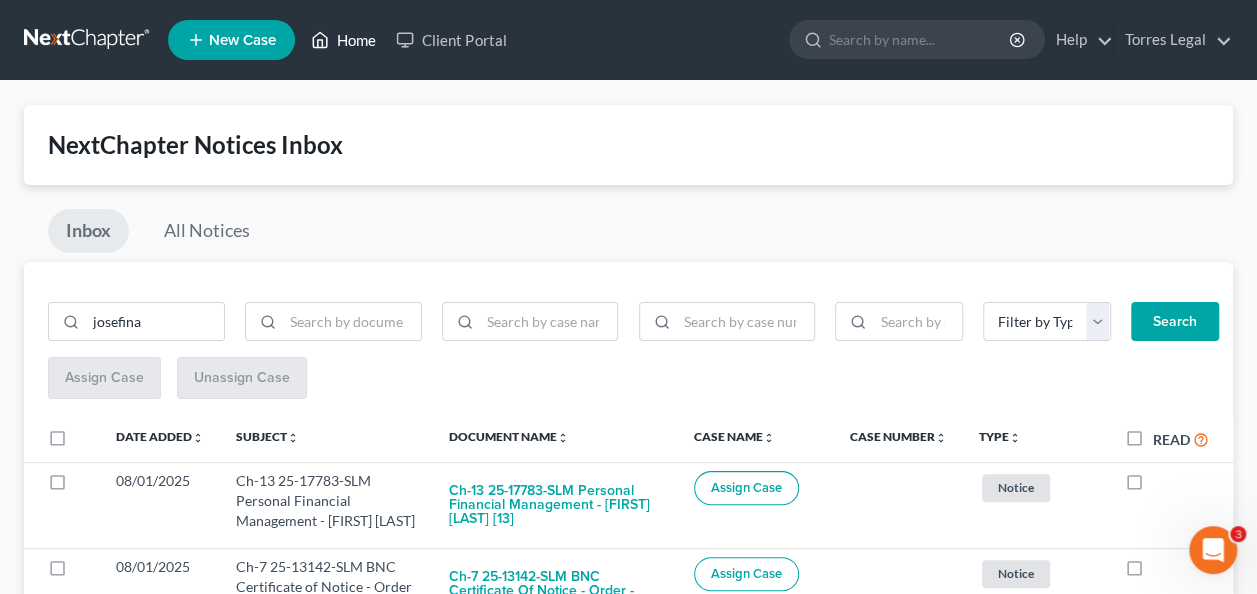 click 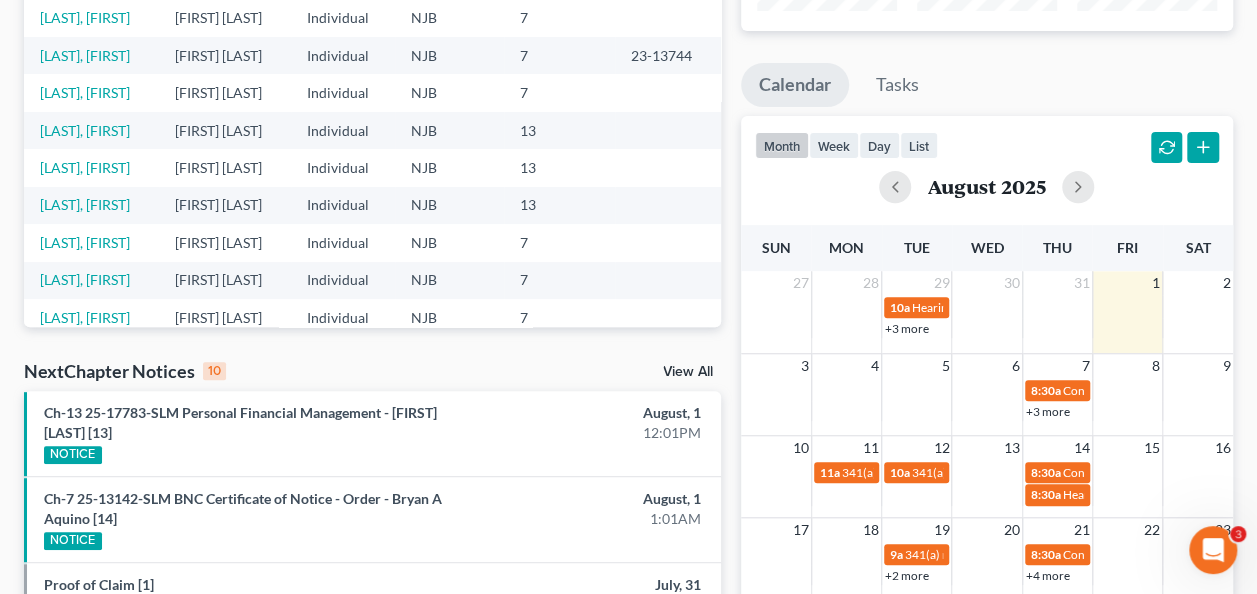 scroll, scrollTop: 0, scrollLeft: 0, axis: both 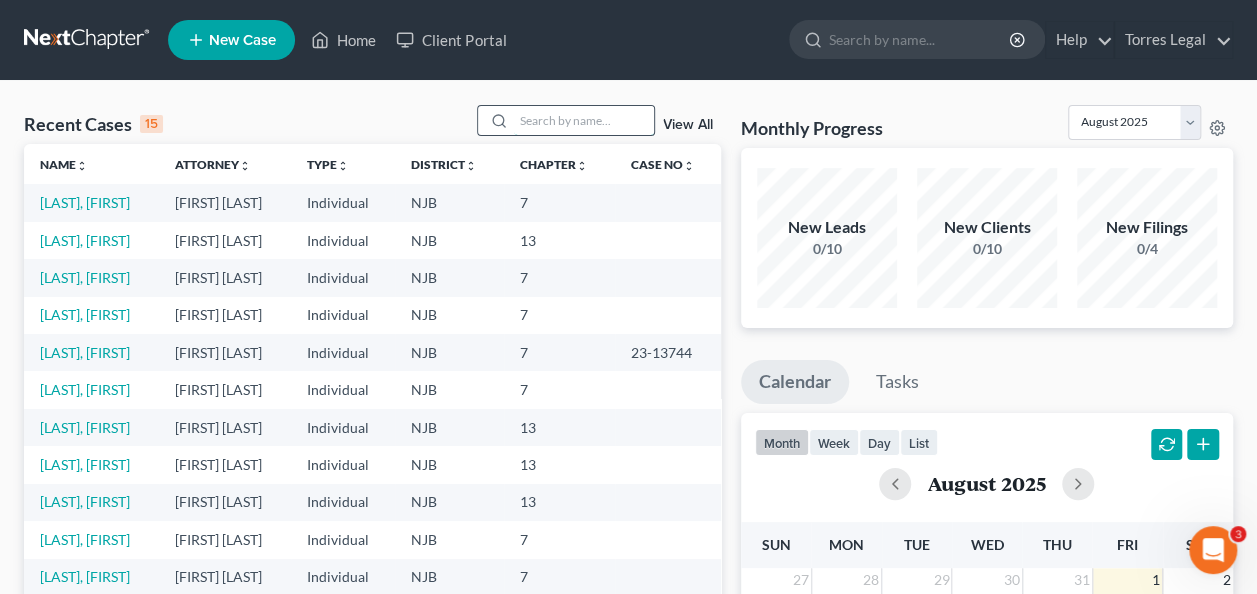 click at bounding box center [584, 120] 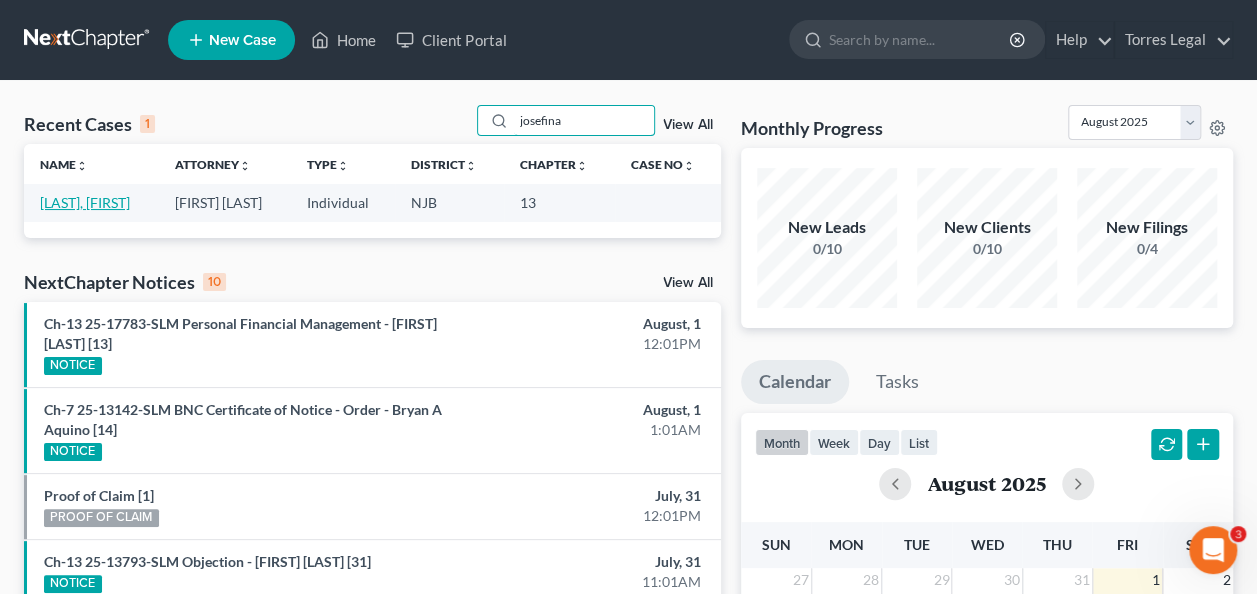 type on "josefina" 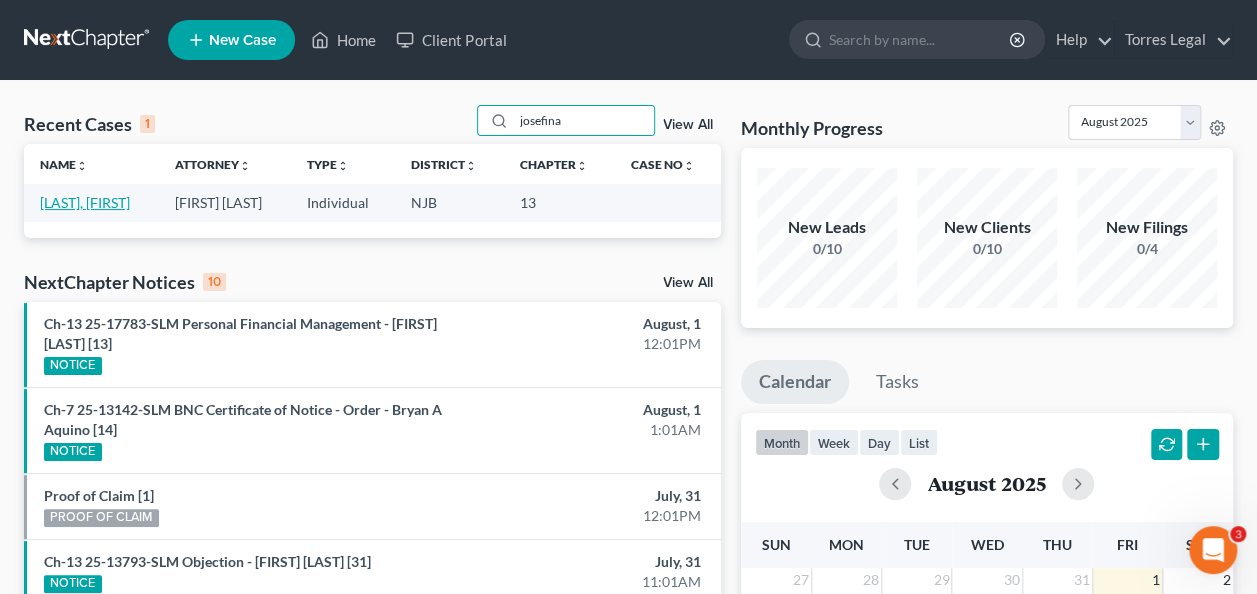 click on "[LAST], [FIRST]" at bounding box center [85, 202] 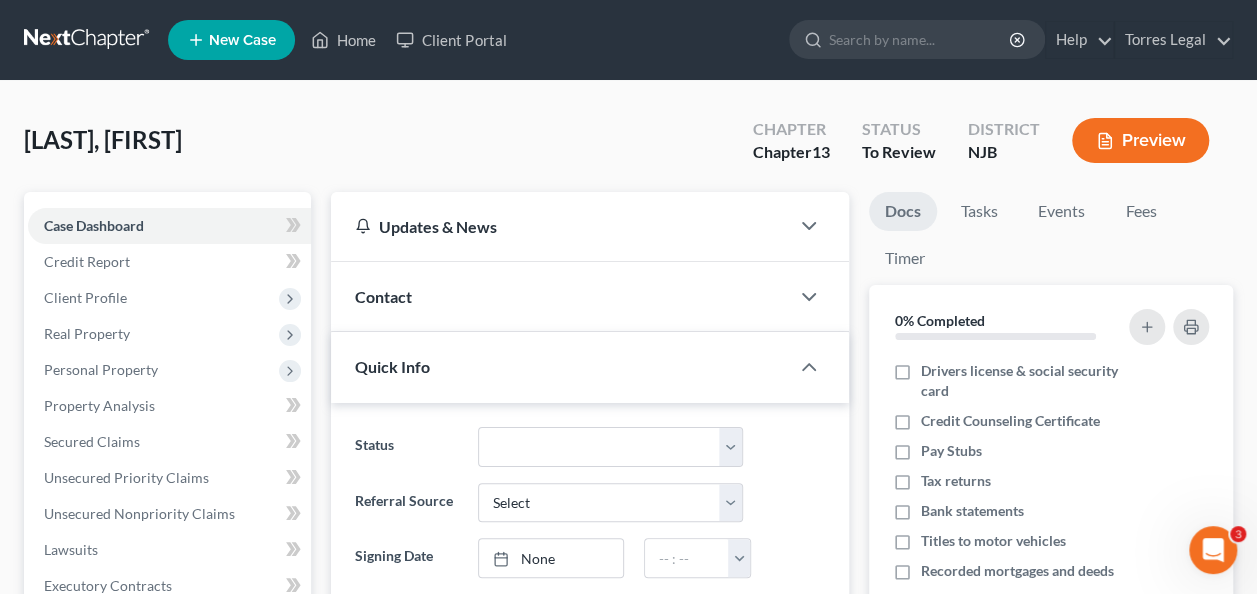 scroll, scrollTop: 138, scrollLeft: 0, axis: vertical 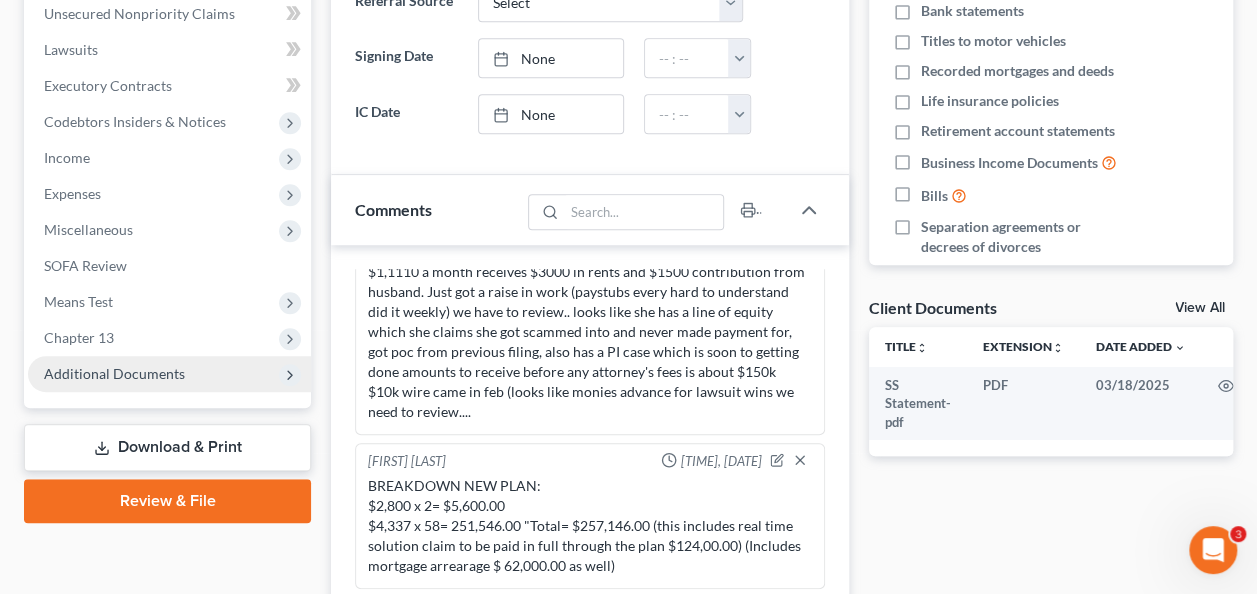 click on "Additional Documents" at bounding box center (114, 373) 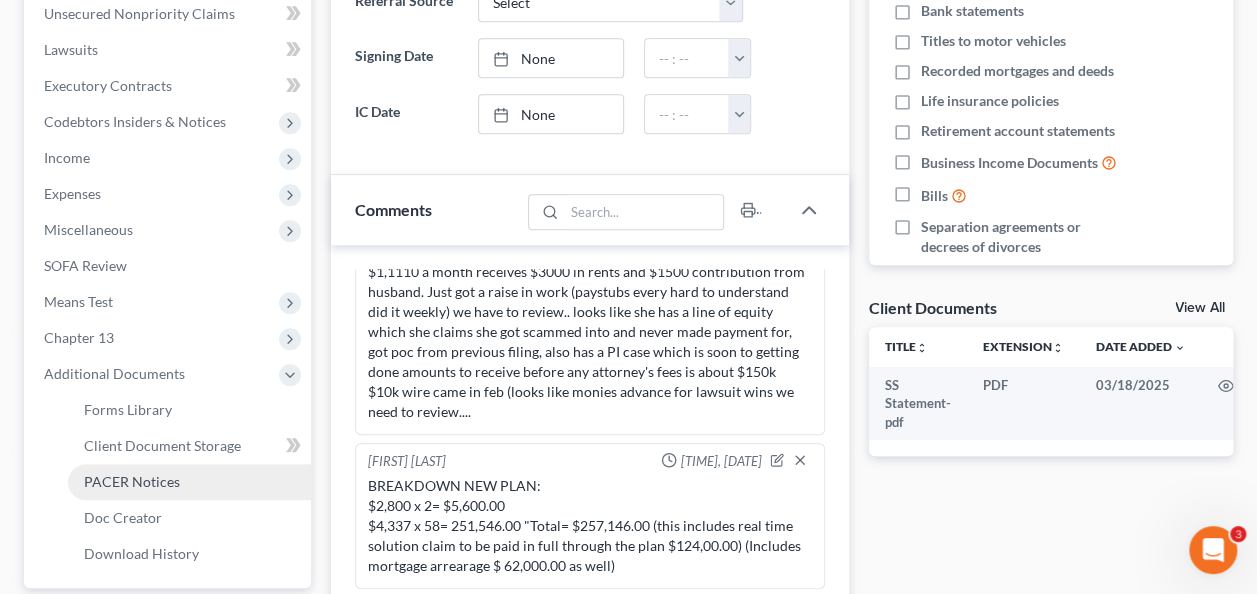 click on "PACER Notices" at bounding box center [132, 481] 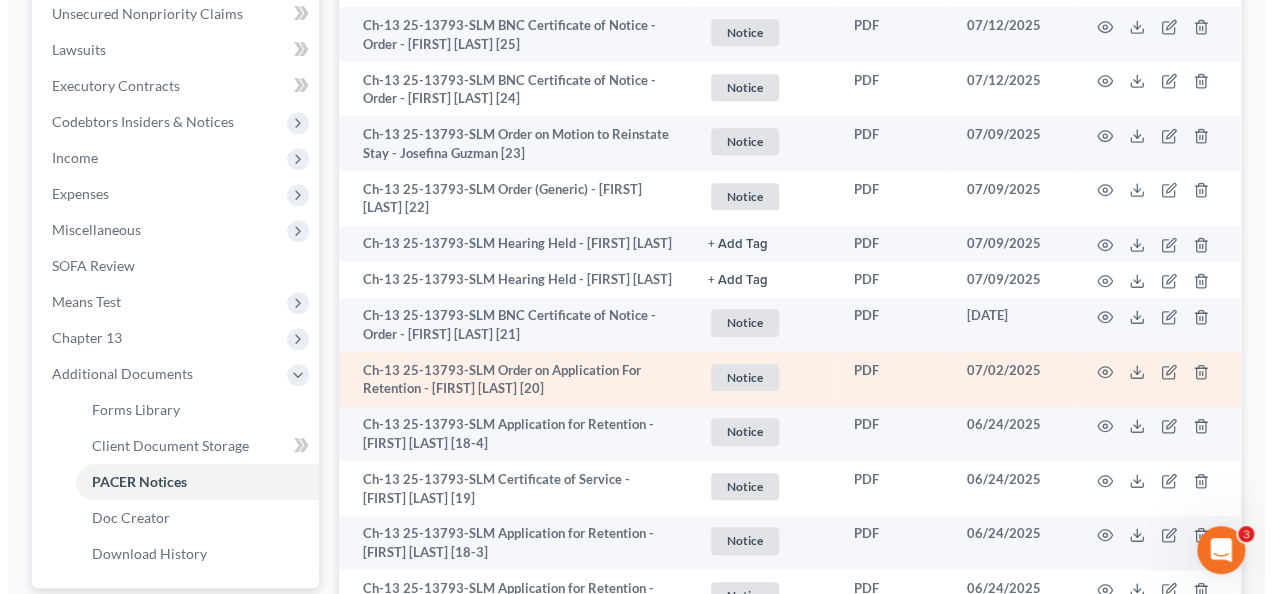 scroll, scrollTop: 400, scrollLeft: 0, axis: vertical 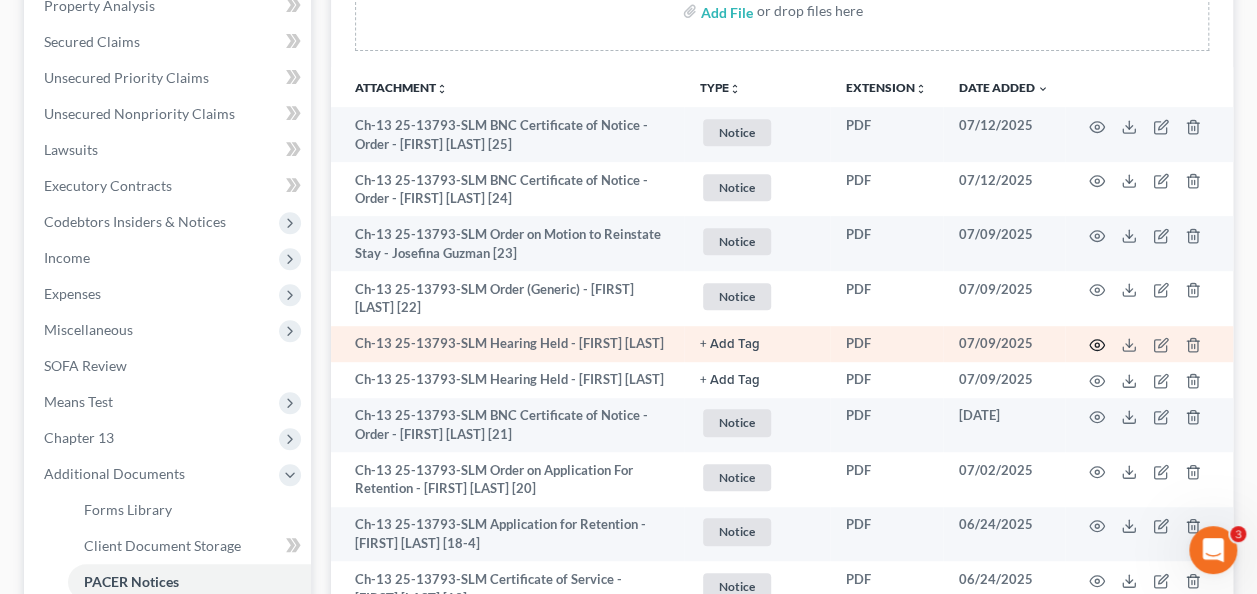 click 